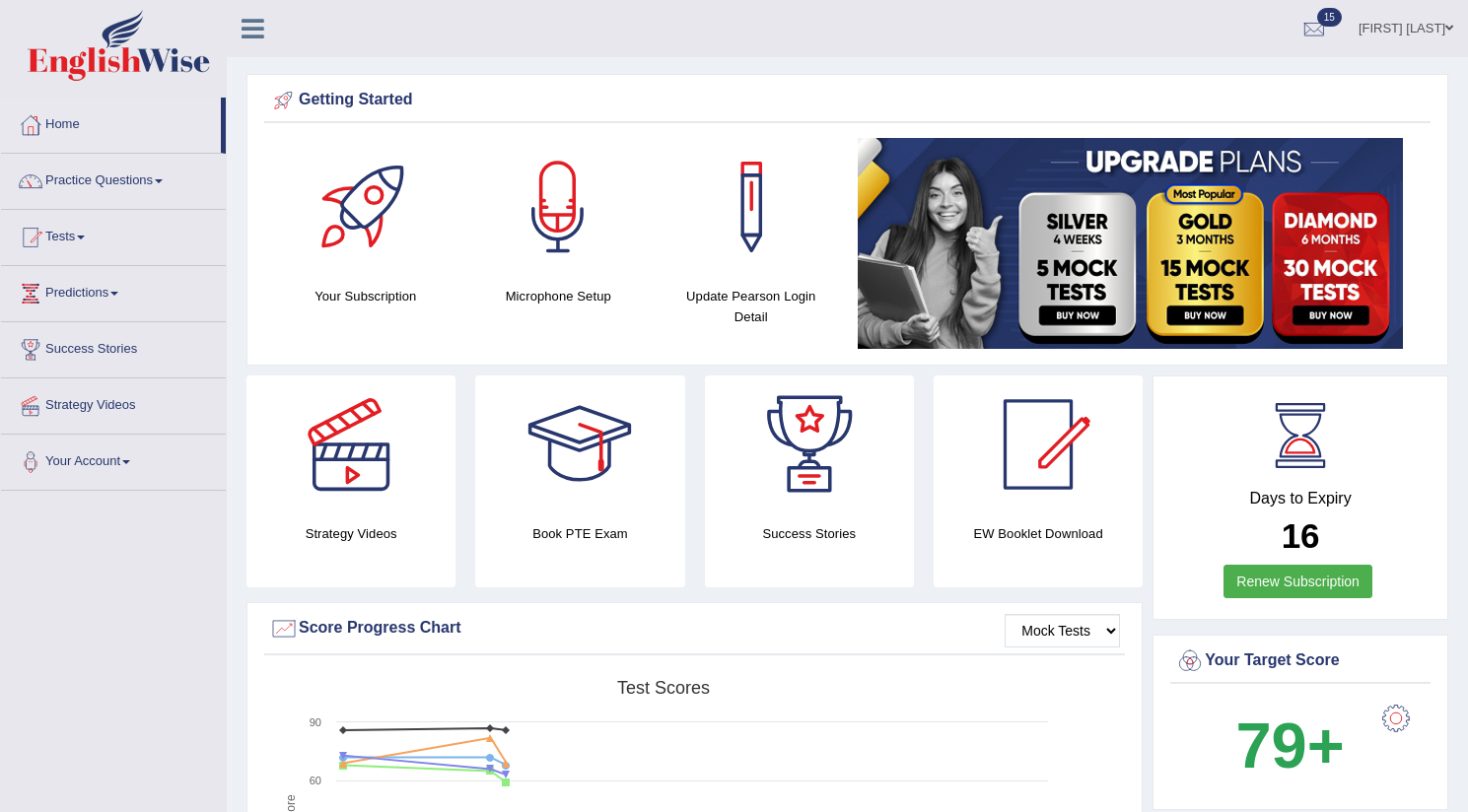 scroll, scrollTop: 0, scrollLeft: 0, axis: both 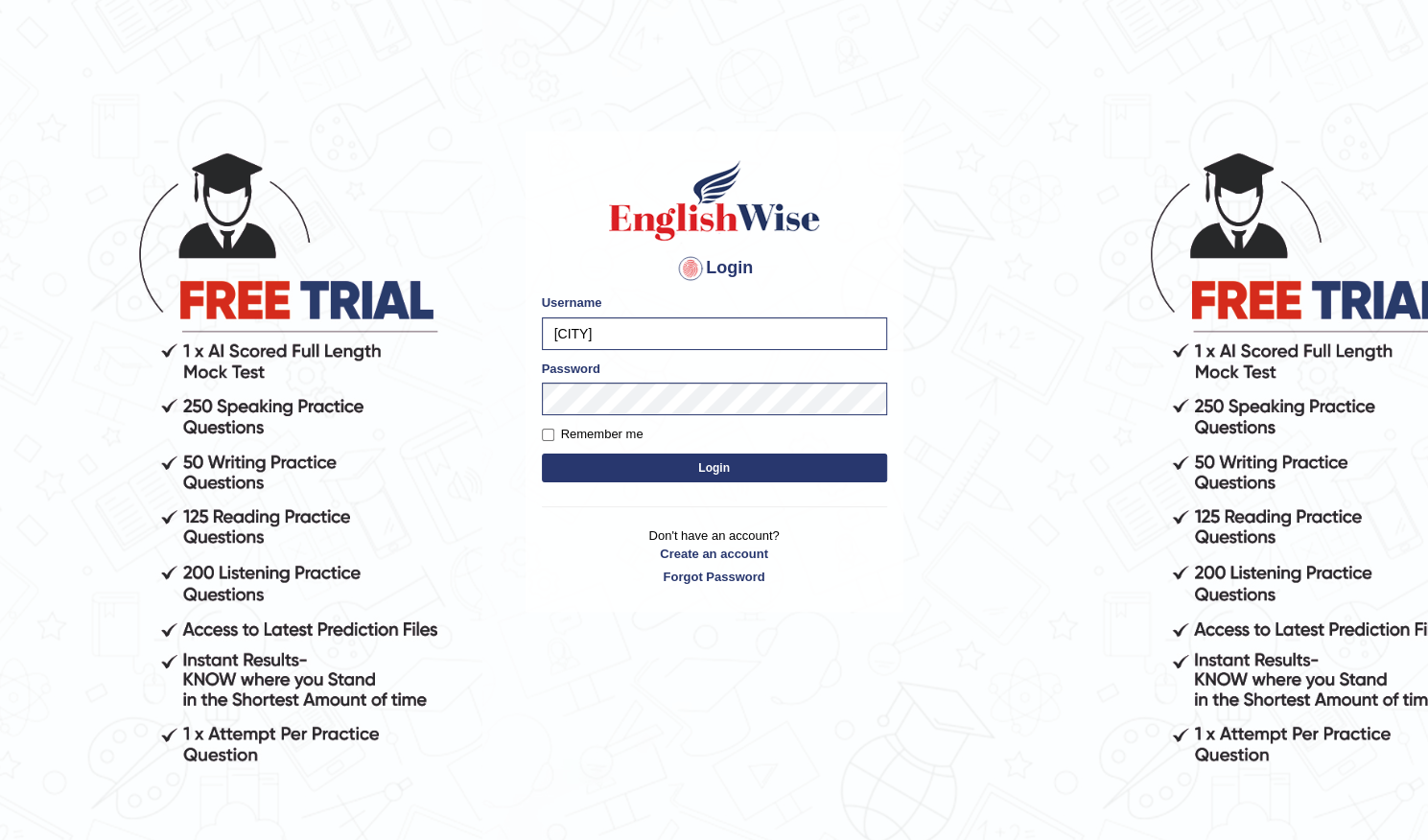 click on "Login" at bounding box center [714, 468] 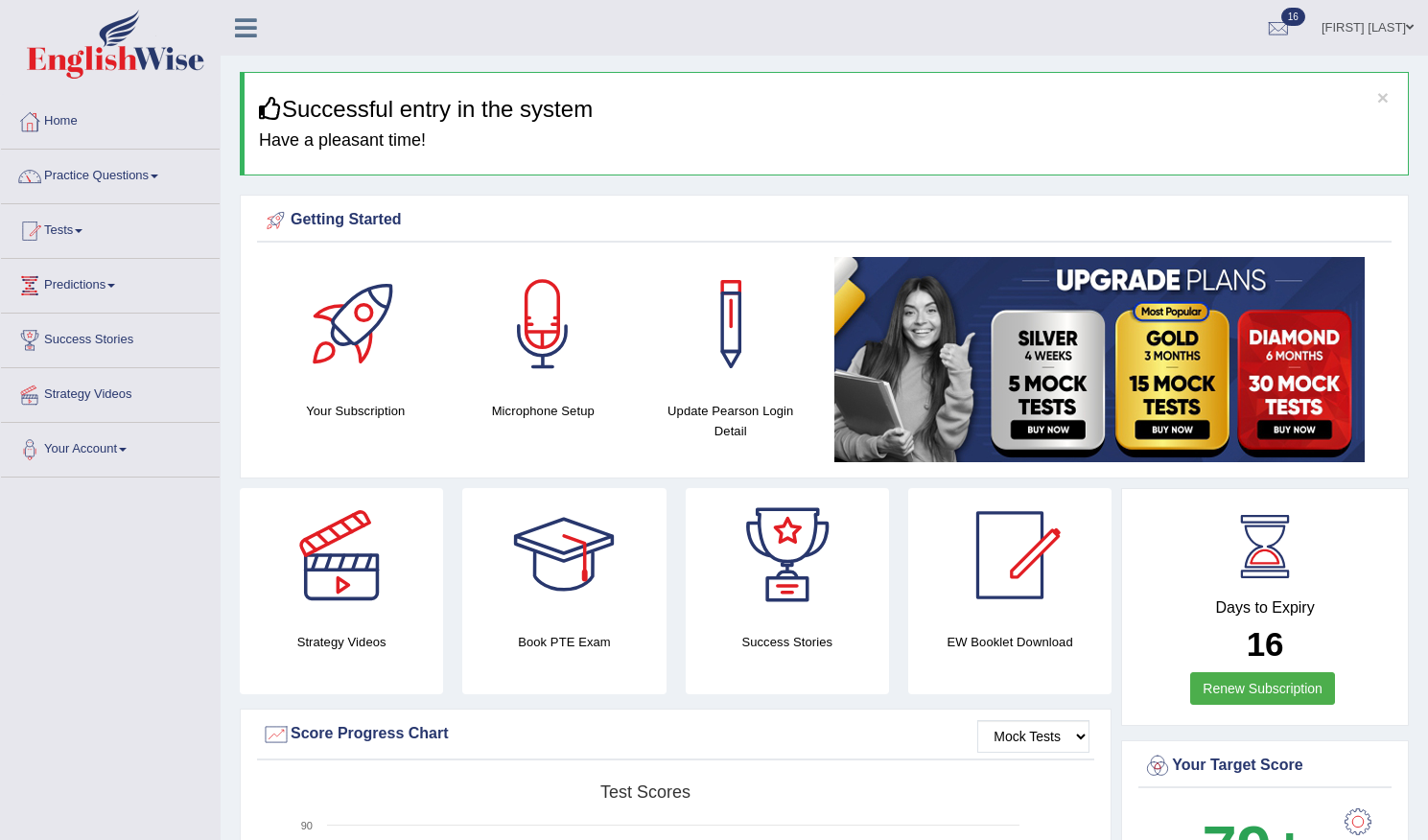 scroll, scrollTop: 0, scrollLeft: 0, axis: both 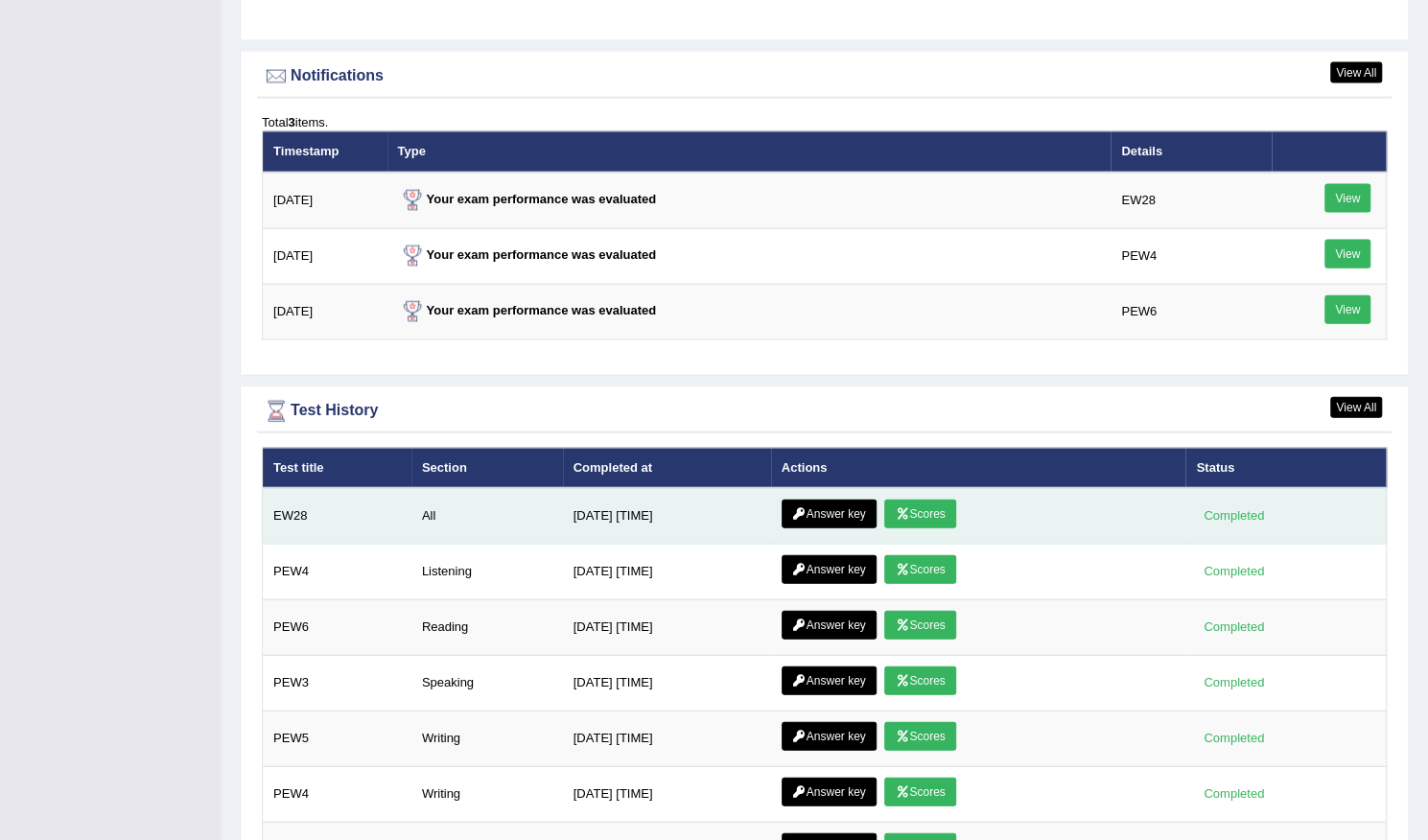 click on "Answer key" at bounding box center [829, 514] 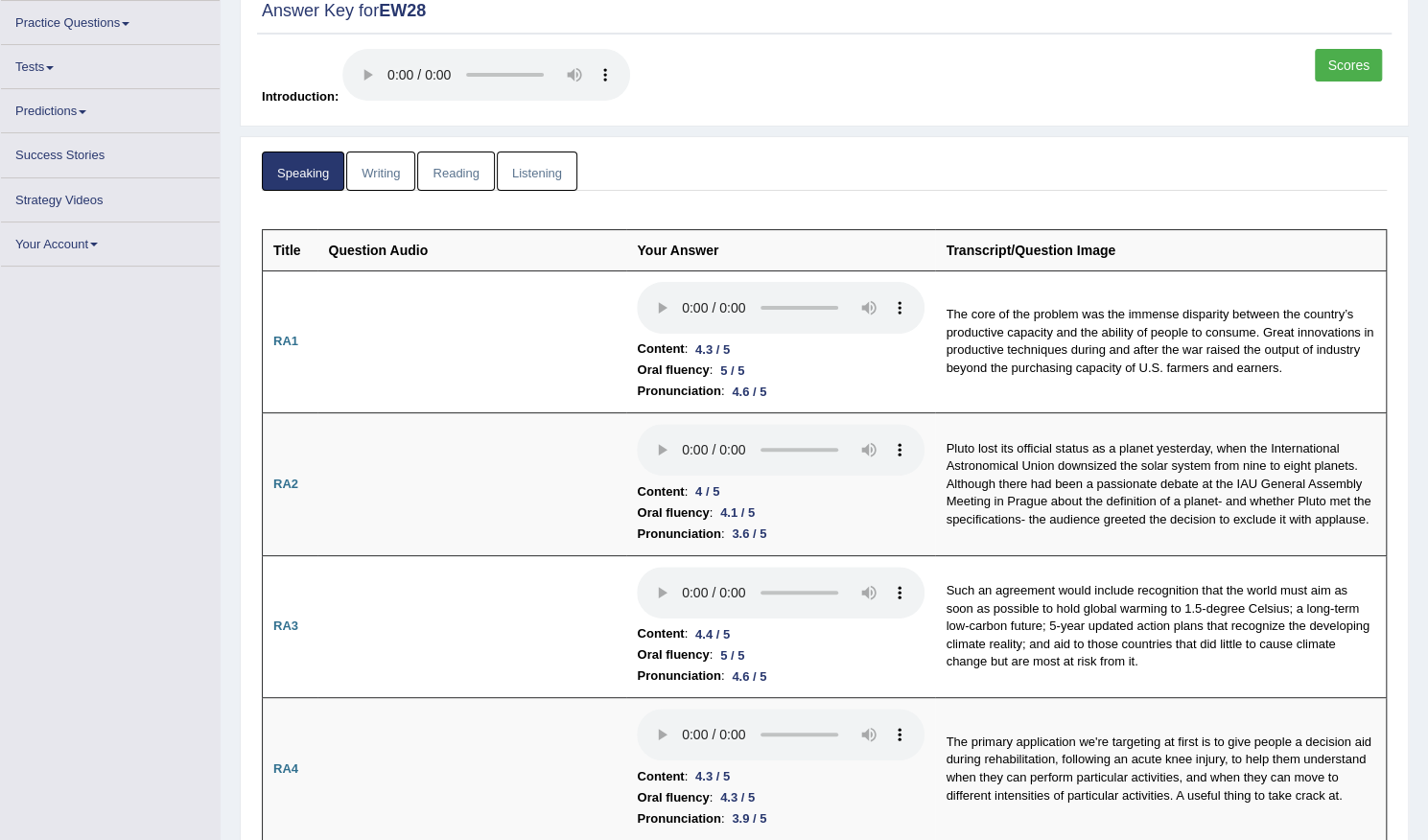 scroll, scrollTop: 138, scrollLeft: 0, axis: vertical 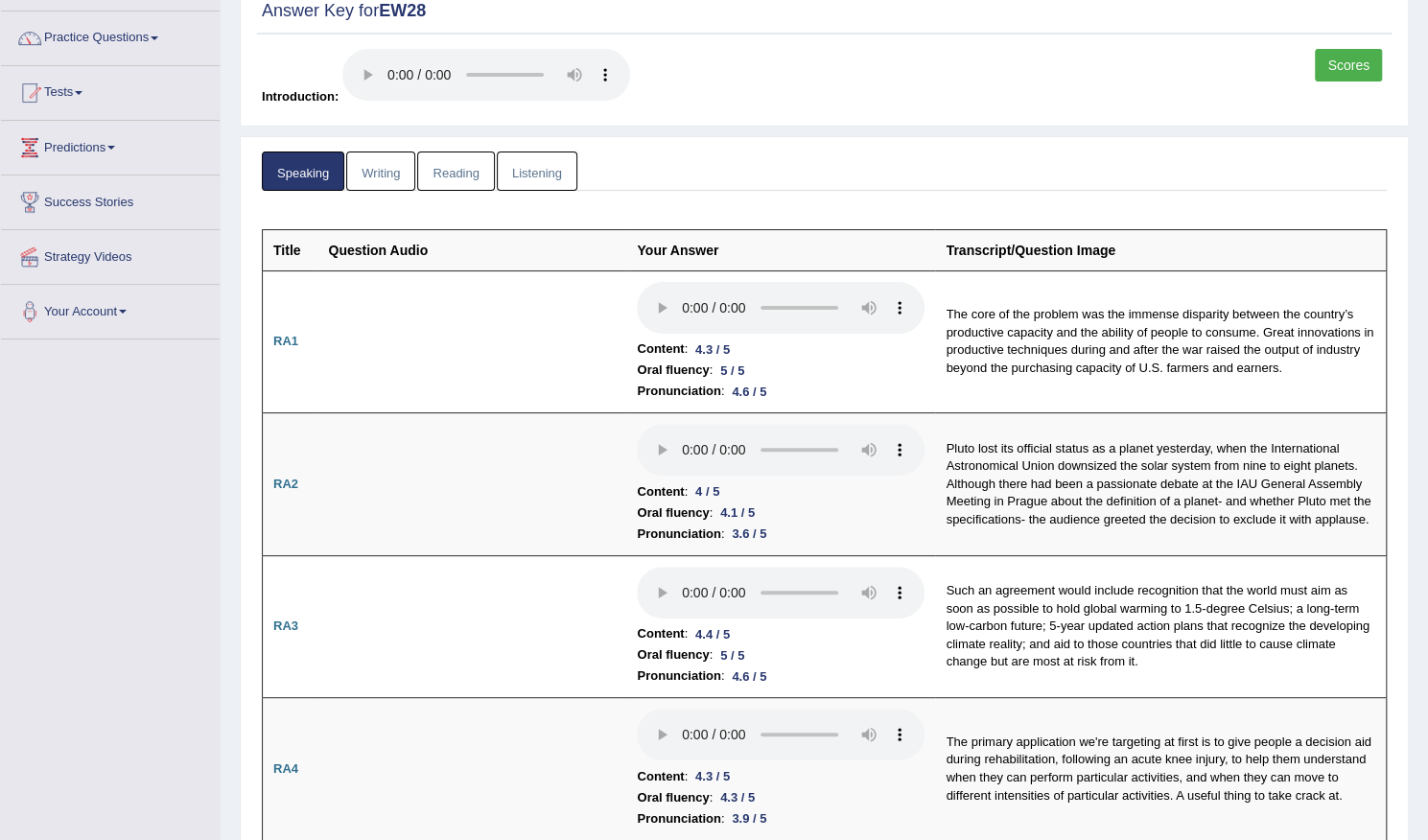 click on "Writing" at bounding box center [381, 171] 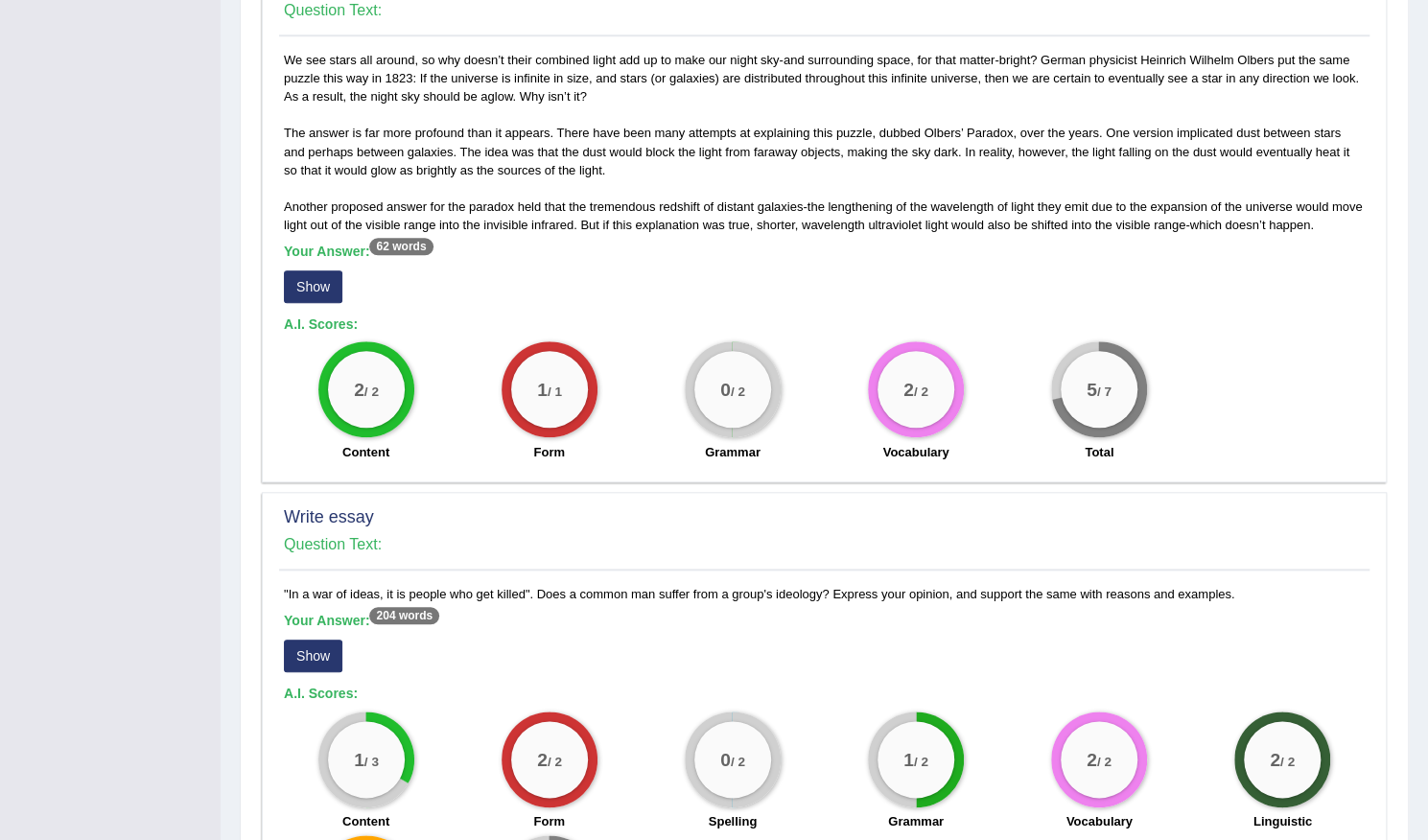 scroll, scrollTop: 1143, scrollLeft: 0, axis: vertical 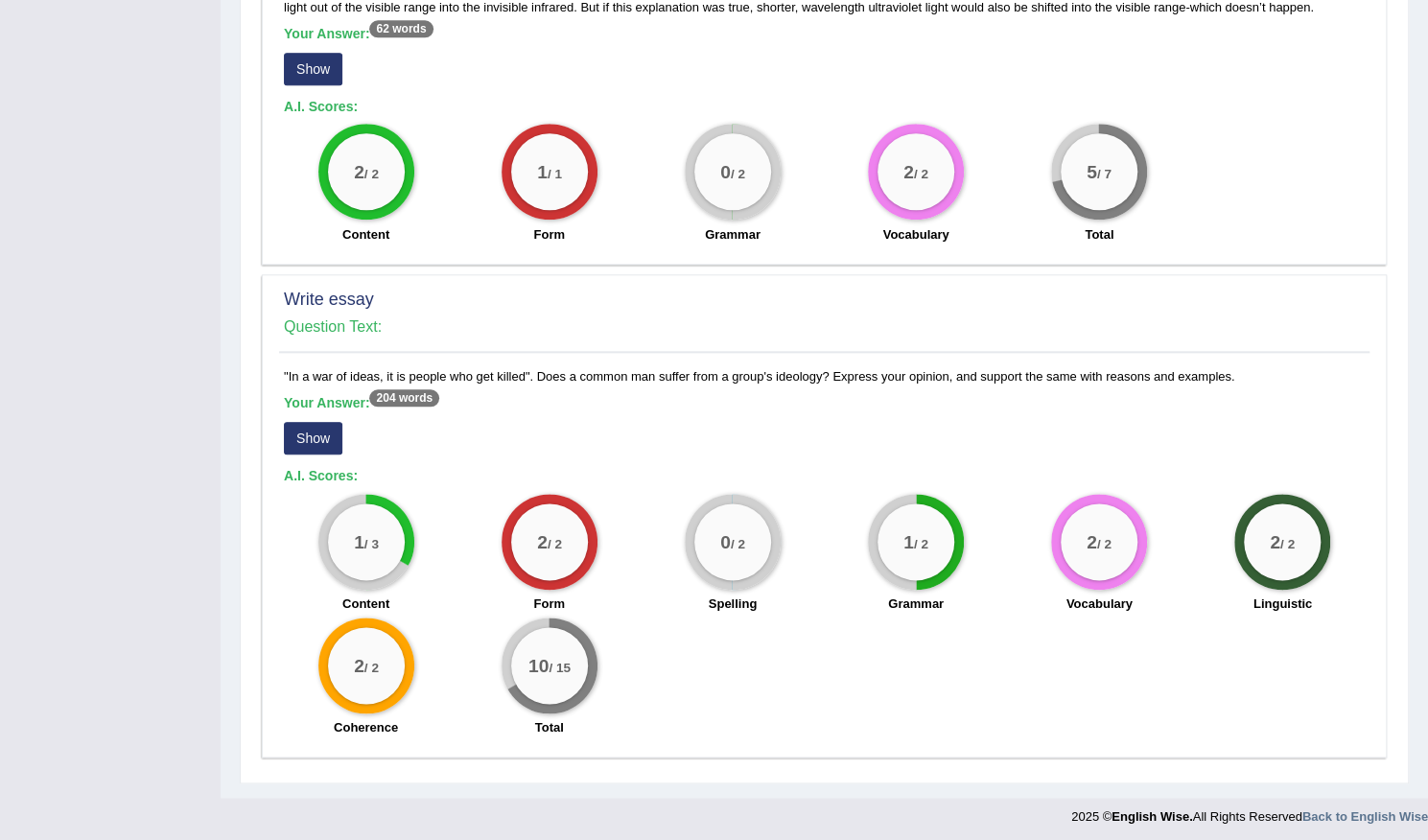 drag, startPoint x: 288, startPoint y: 369, endPoint x: 1239, endPoint y: 375, distance: 951.0189 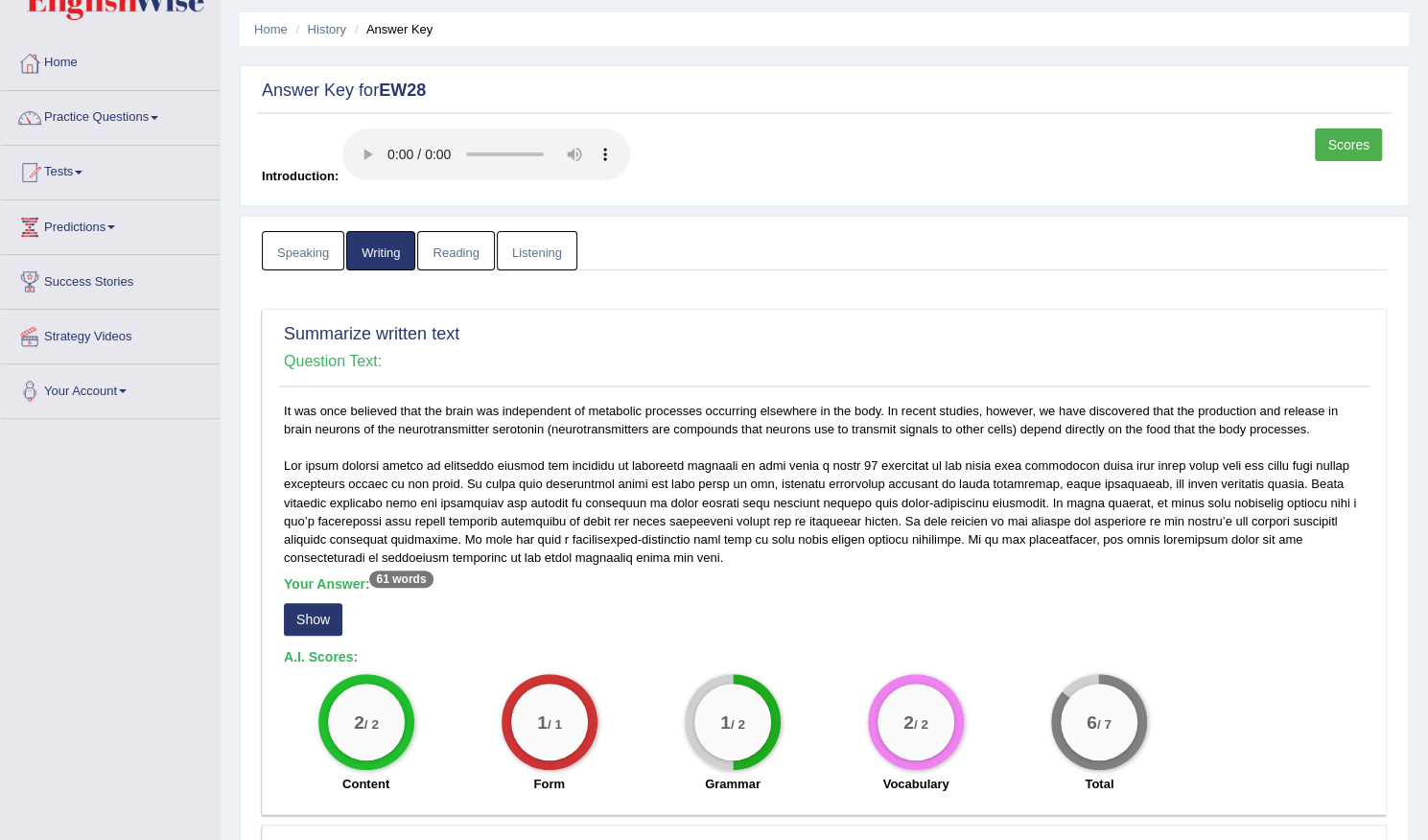 scroll, scrollTop: 0, scrollLeft: 0, axis: both 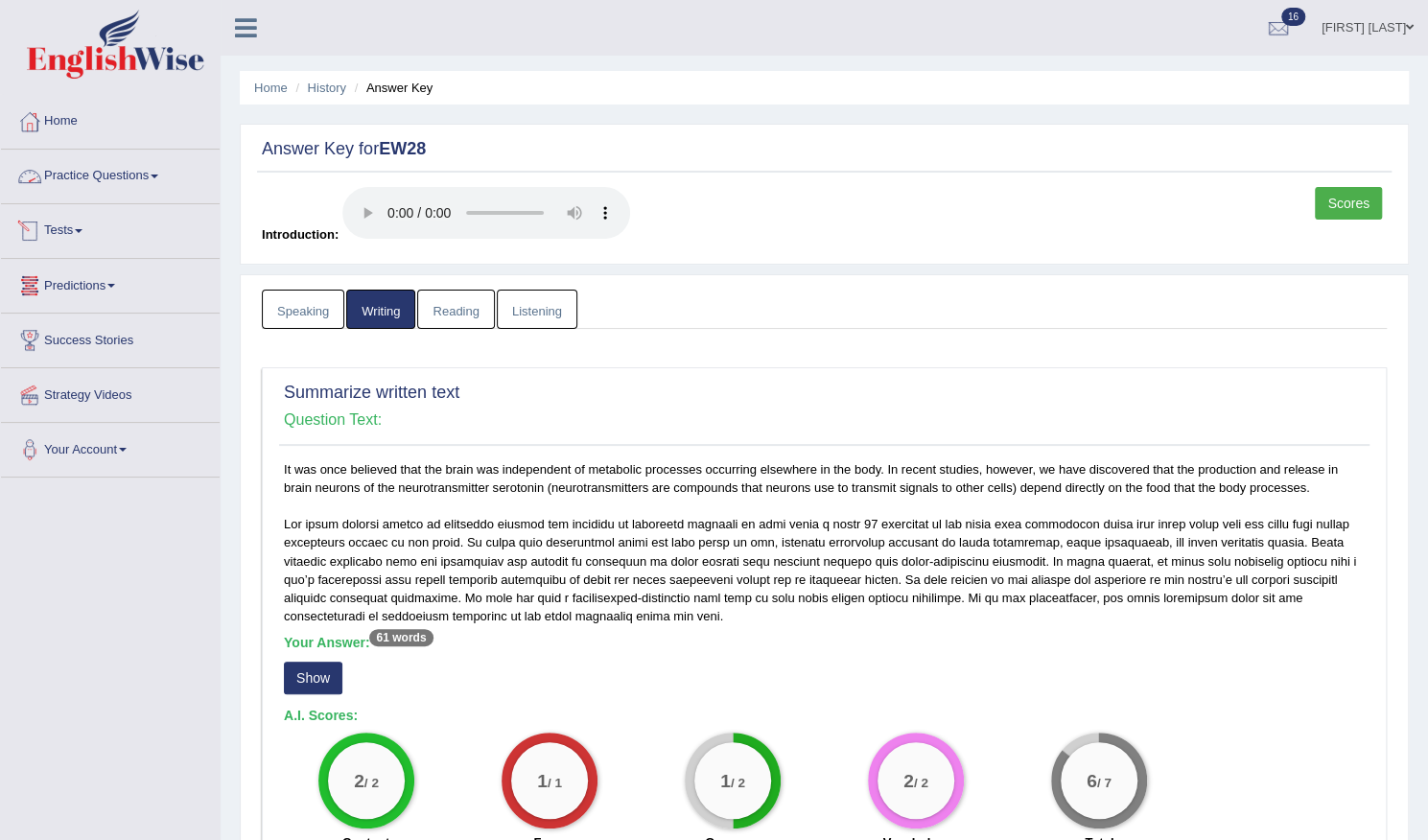 click on "Practice Questions" at bounding box center [110, 174] 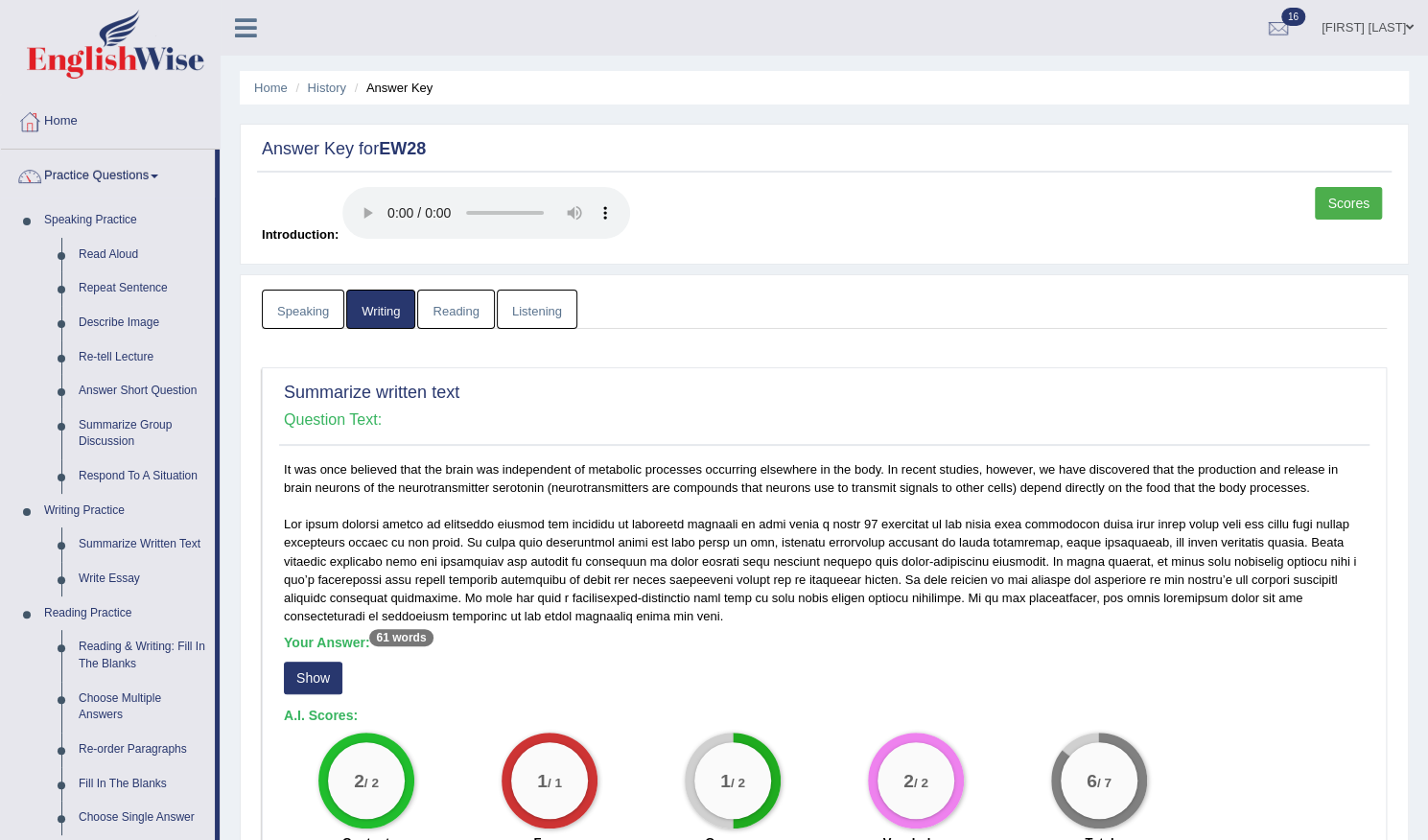 click on "Home
History
Answer Key
Answer Key for  EW28
Scores
Introduction:
Speaking
Writing
Reading
Listening
Title Question Audio Your Answer Transcript/Question Image RA1
Content  :  4.3 / 5
Oral fluency  :  5 / 5
Pronunciation  :  4.6 / 5
The core of the problem was the immense disparity between the country’s productive capacity and the ability of people to consume. Great innovations in productive techniques during and after the war raised the output of industry beyond the purchasing capacity of U.S. farmers and earners. RA2
Content  :  4 / 5
2" at bounding box center (824, 970) 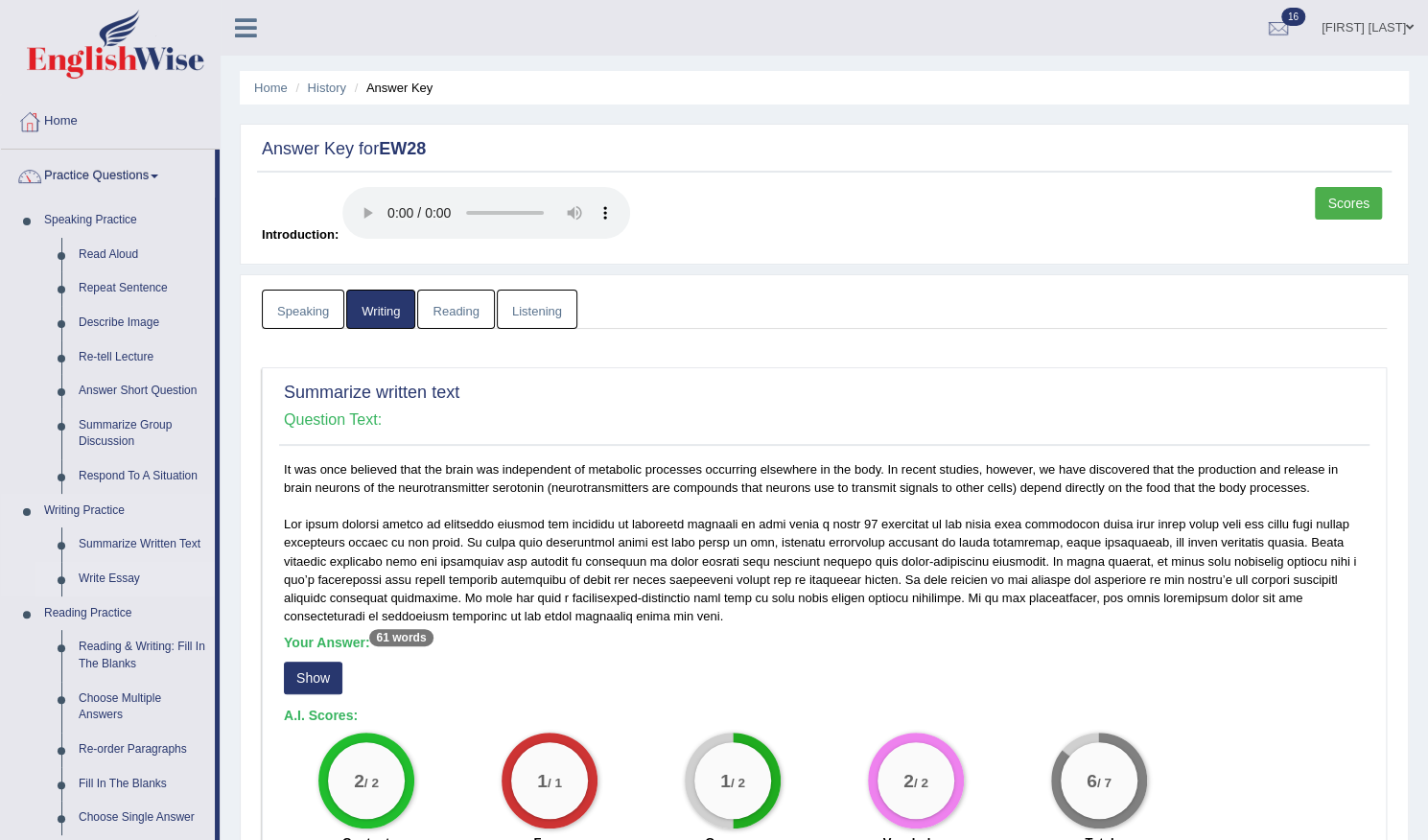 click on "Write Essay" at bounding box center [142, 579] 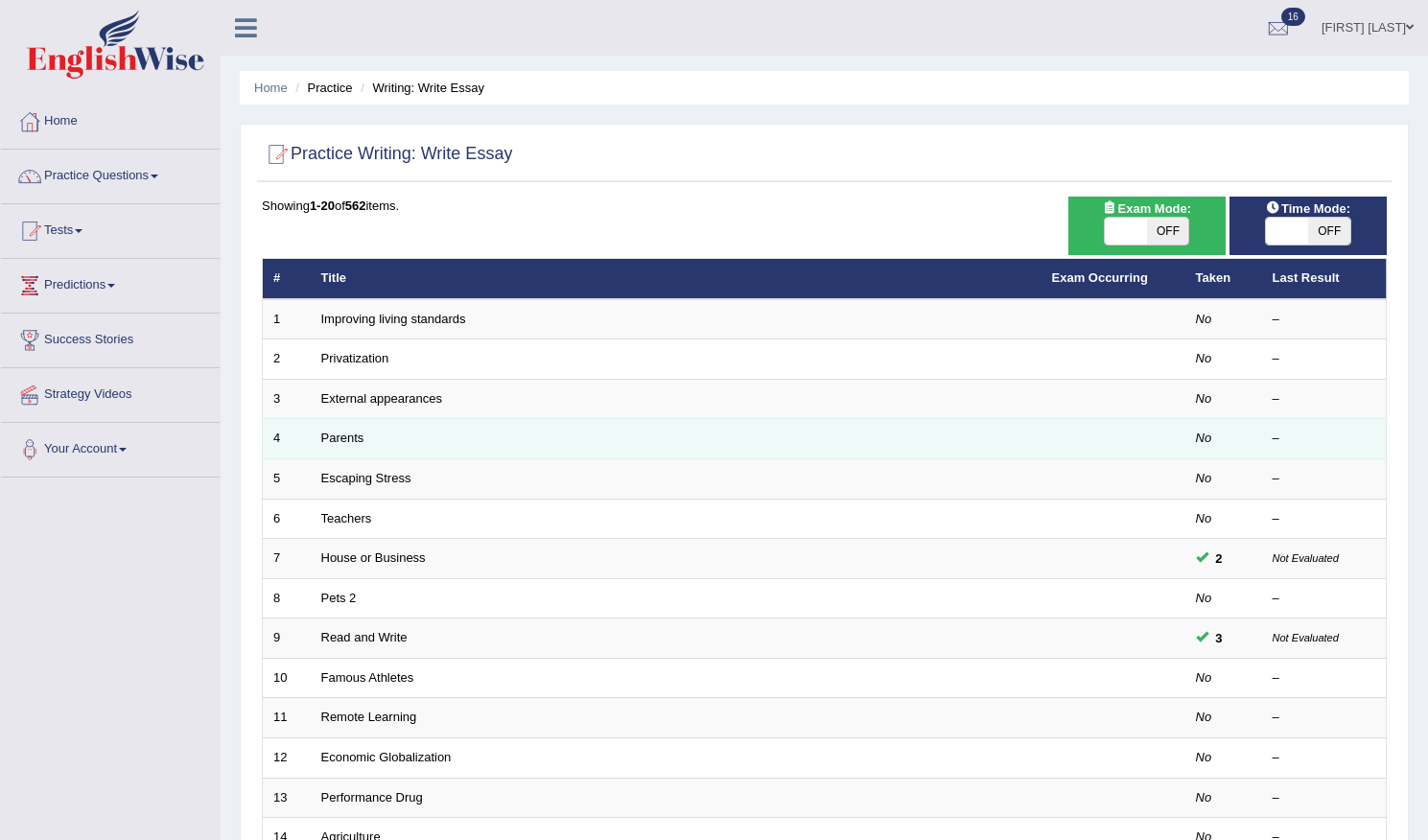 scroll, scrollTop: 0, scrollLeft: 0, axis: both 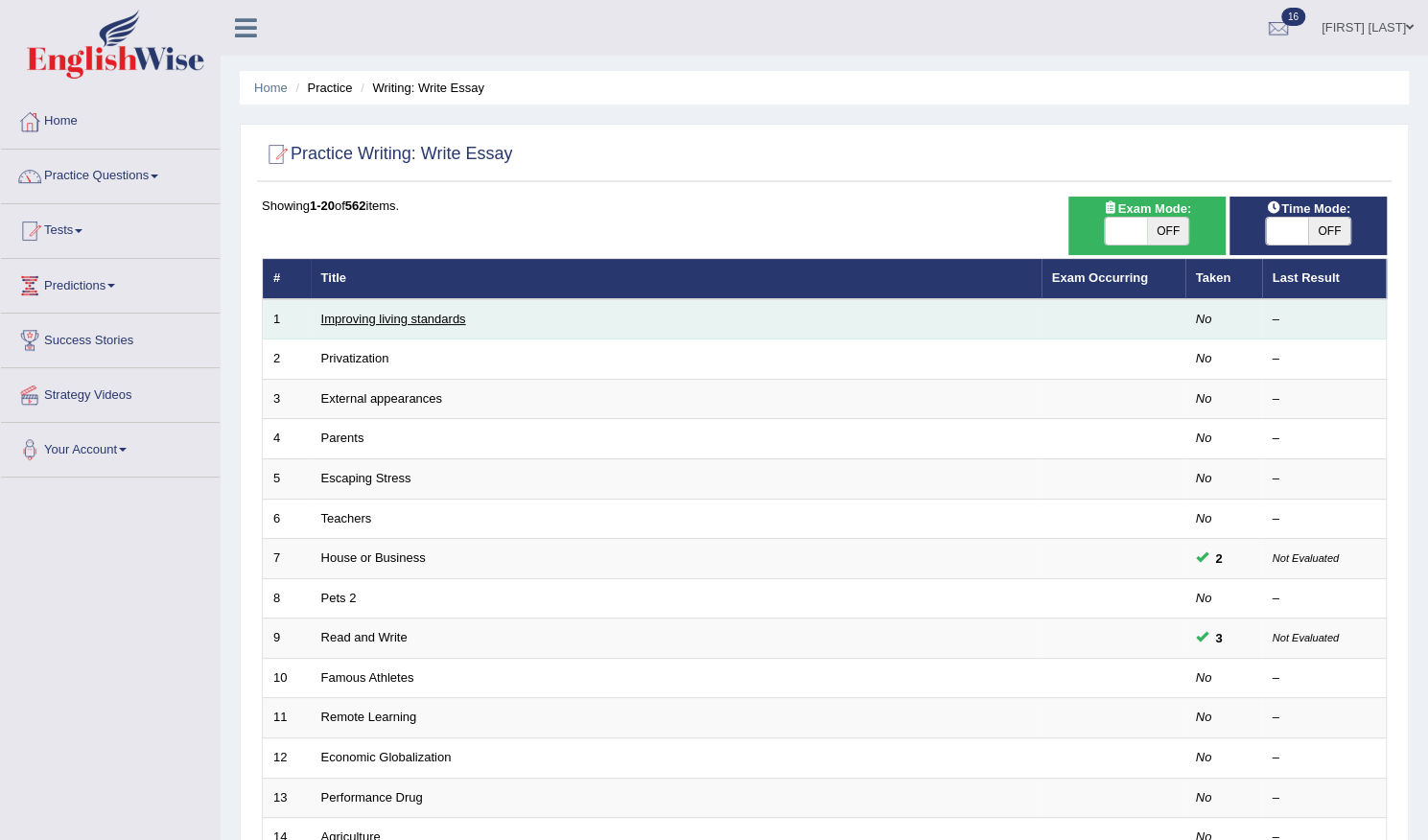 click on "Improving living standards" at bounding box center [393, 318] 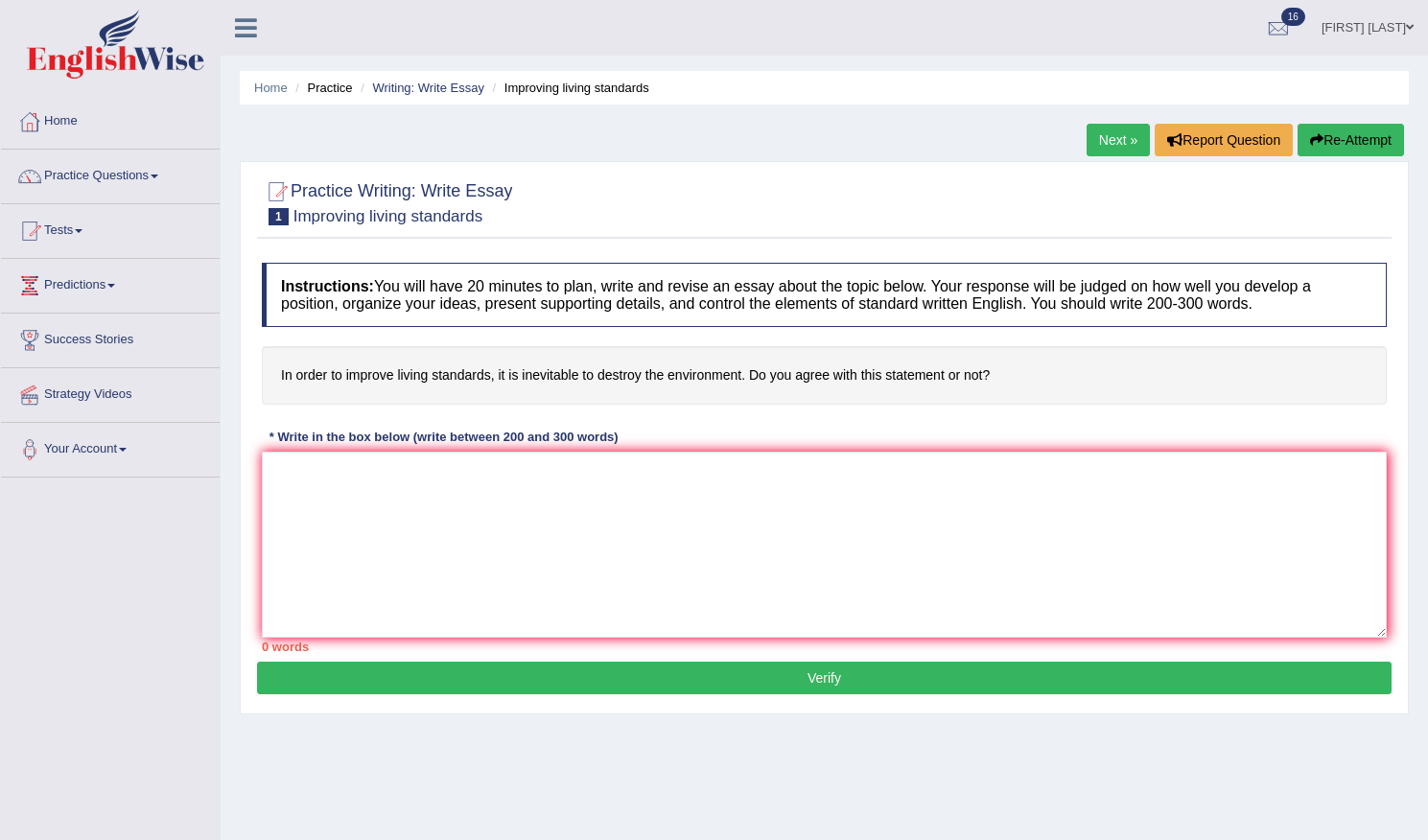 scroll, scrollTop: 0, scrollLeft: 0, axis: both 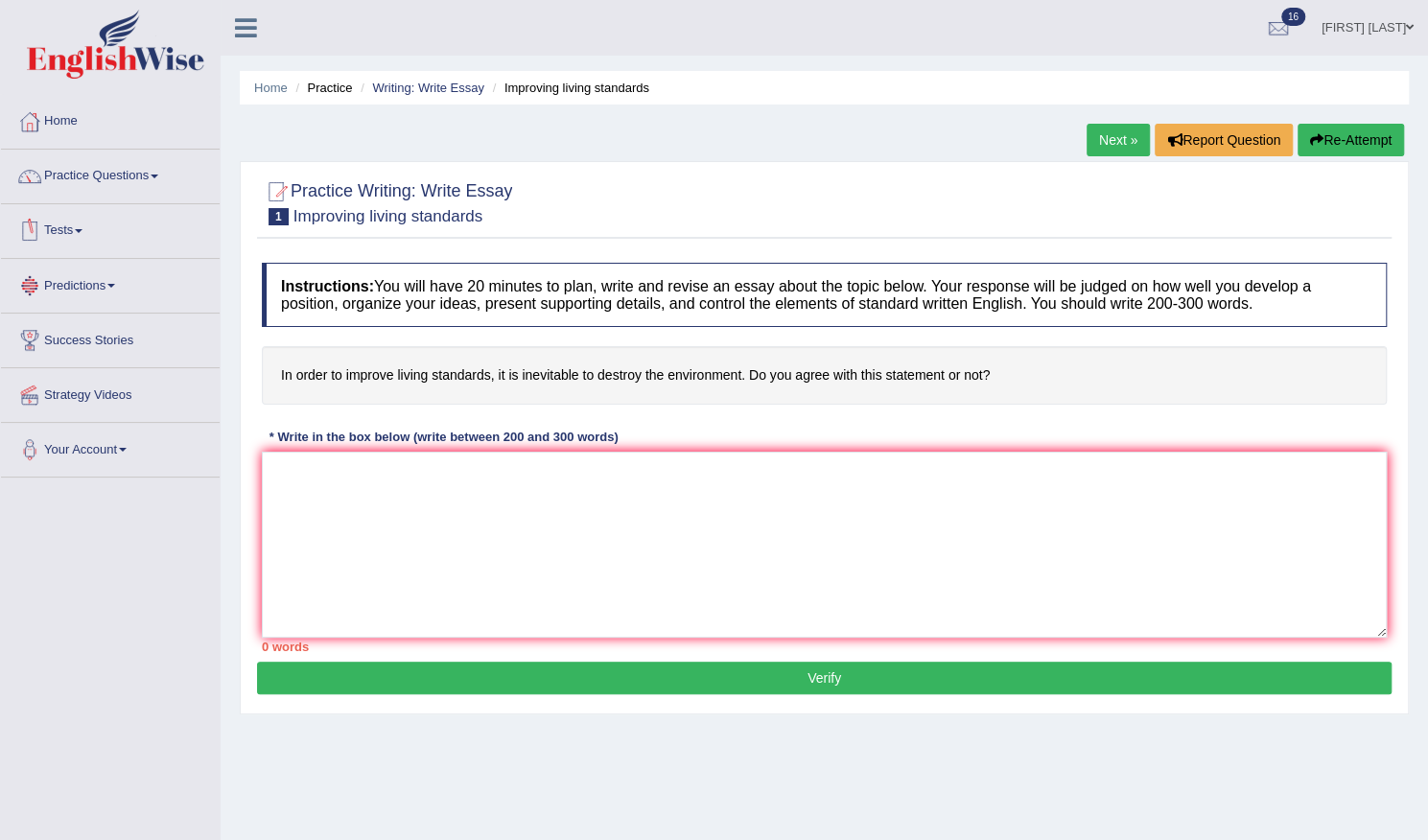 click on "Predictions" at bounding box center [110, 283] 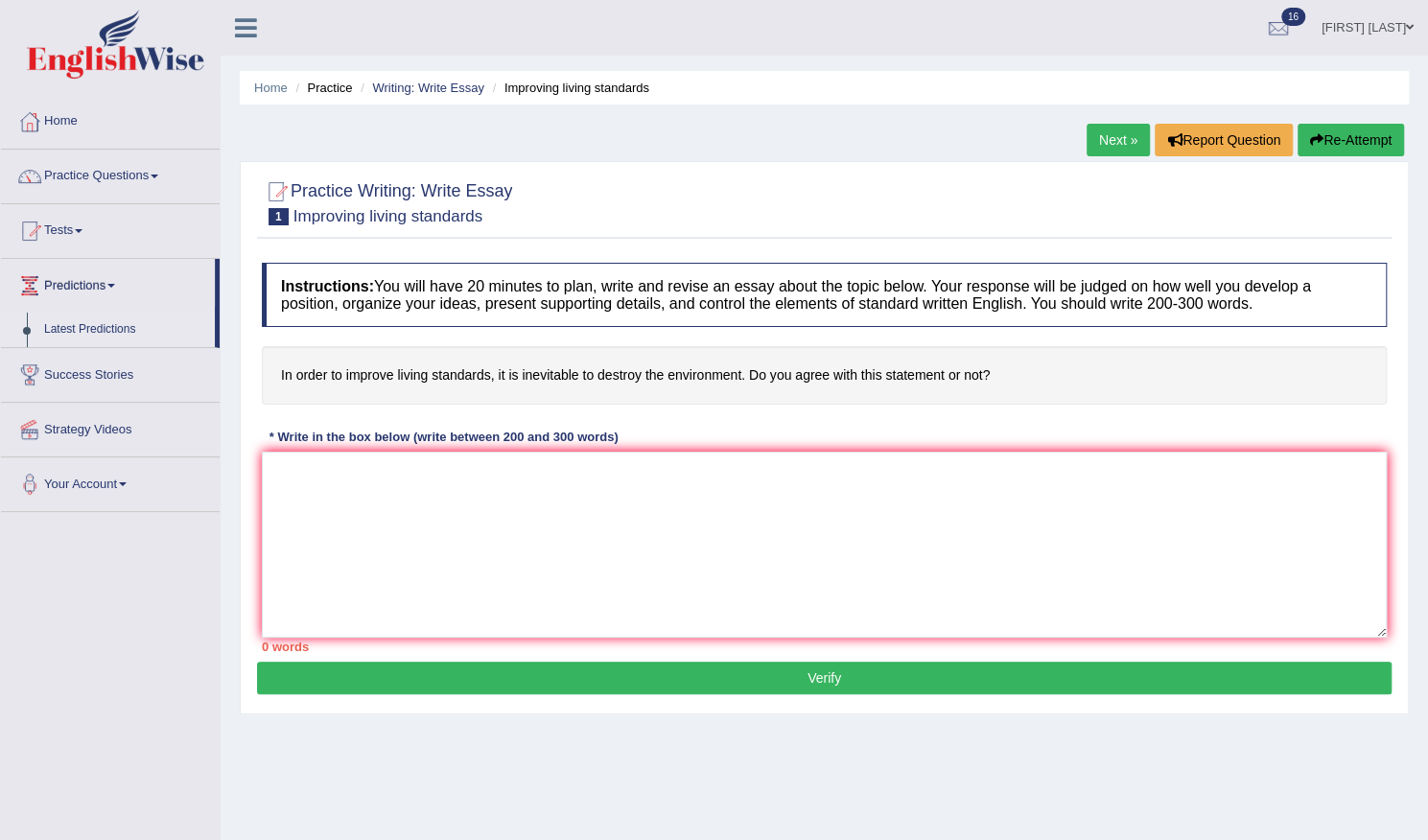 click on "Latest Predictions" at bounding box center [125, 330] 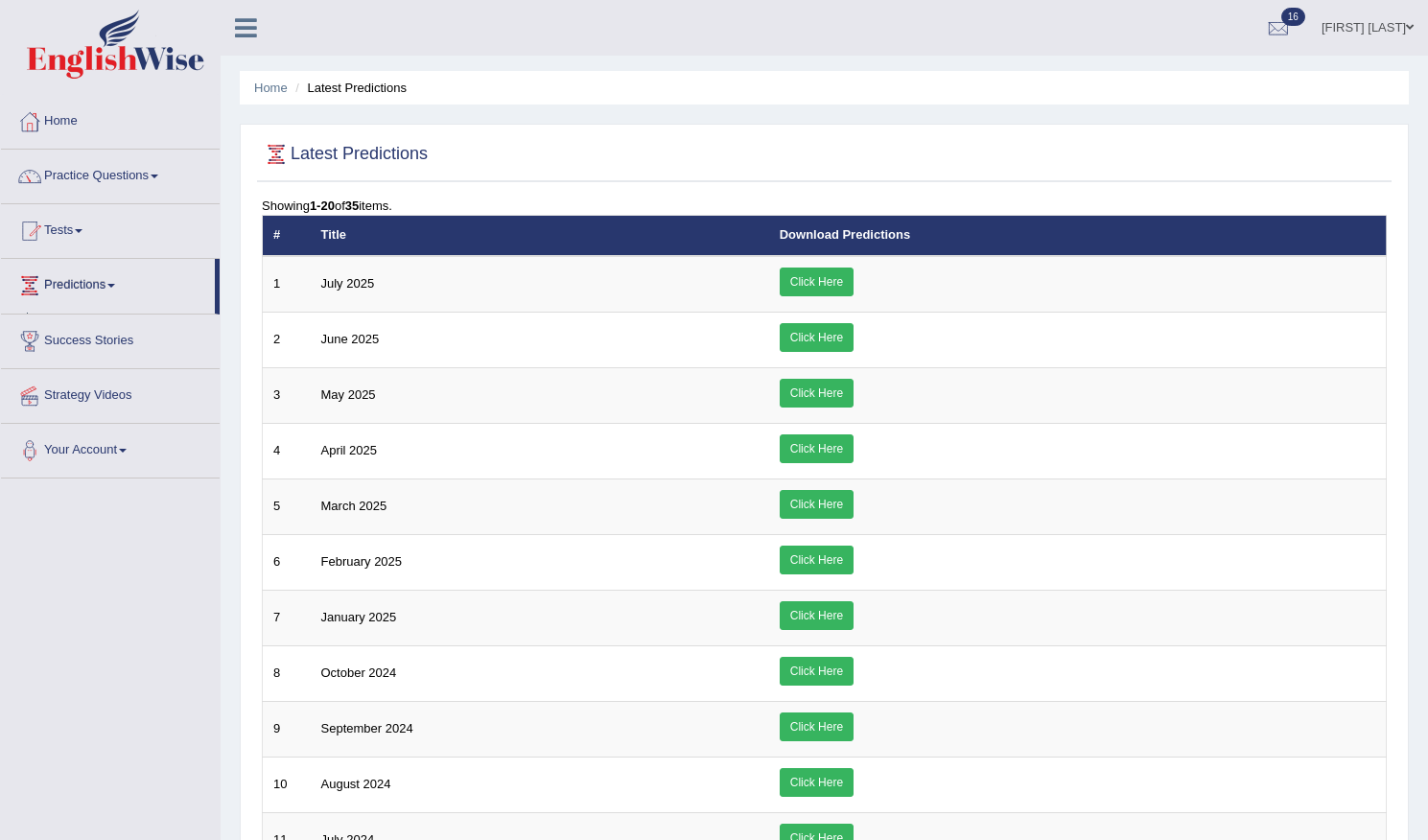 scroll, scrollTop: 0, scrollLeft: 0, axis: both 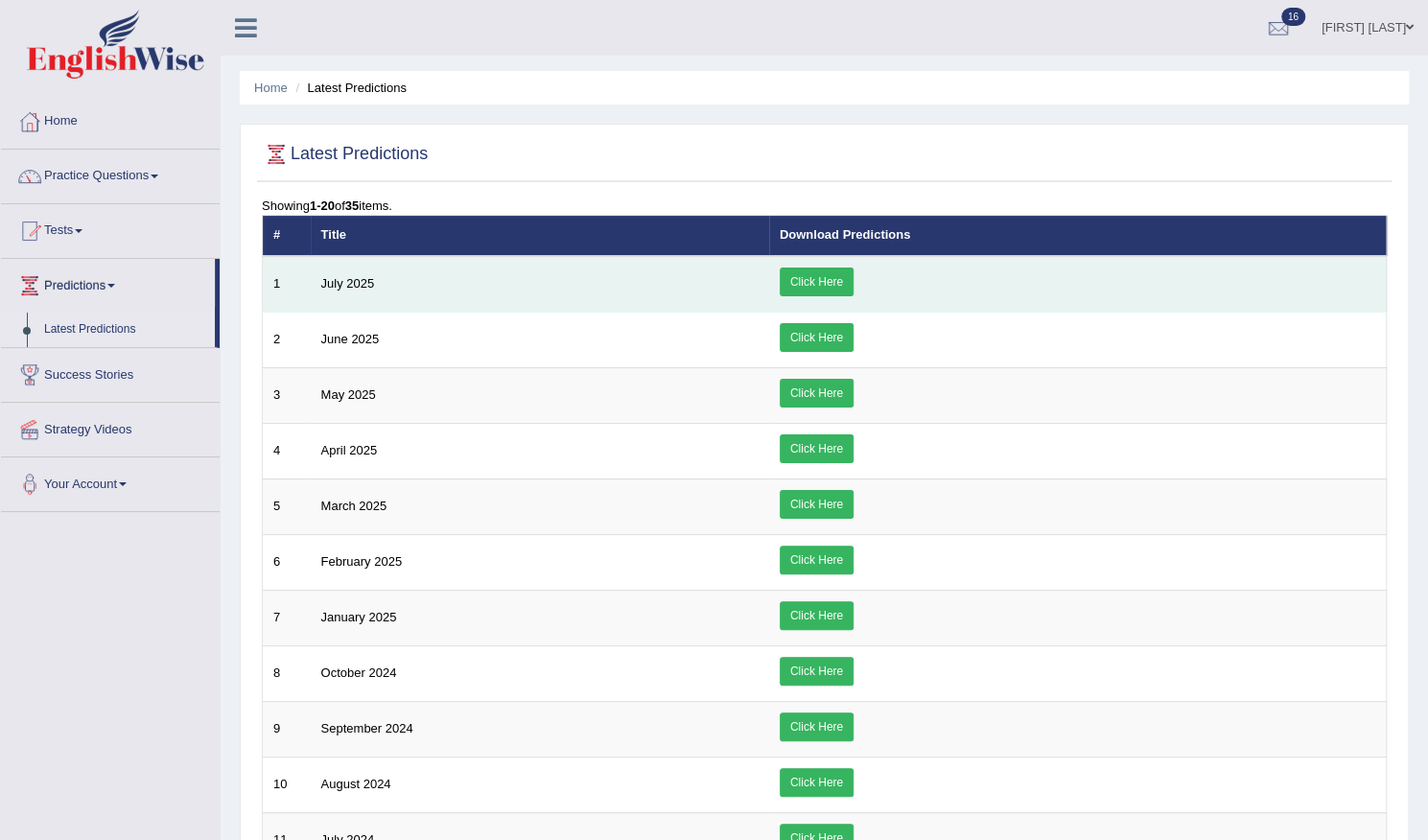 click on "Click Here" at bounding box center [816, 282] 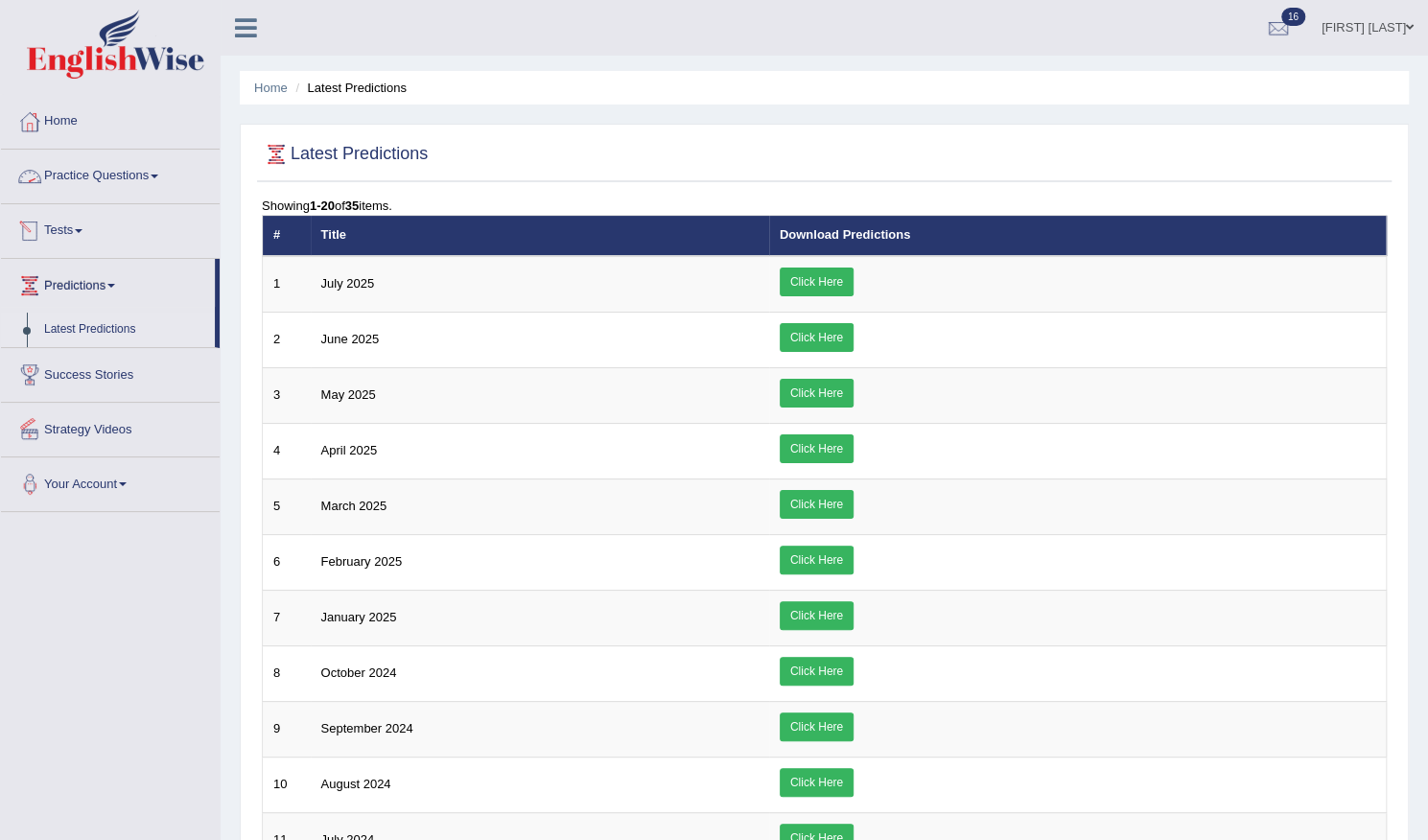 click on "Practice Questions" at bounding box center [110, 174] 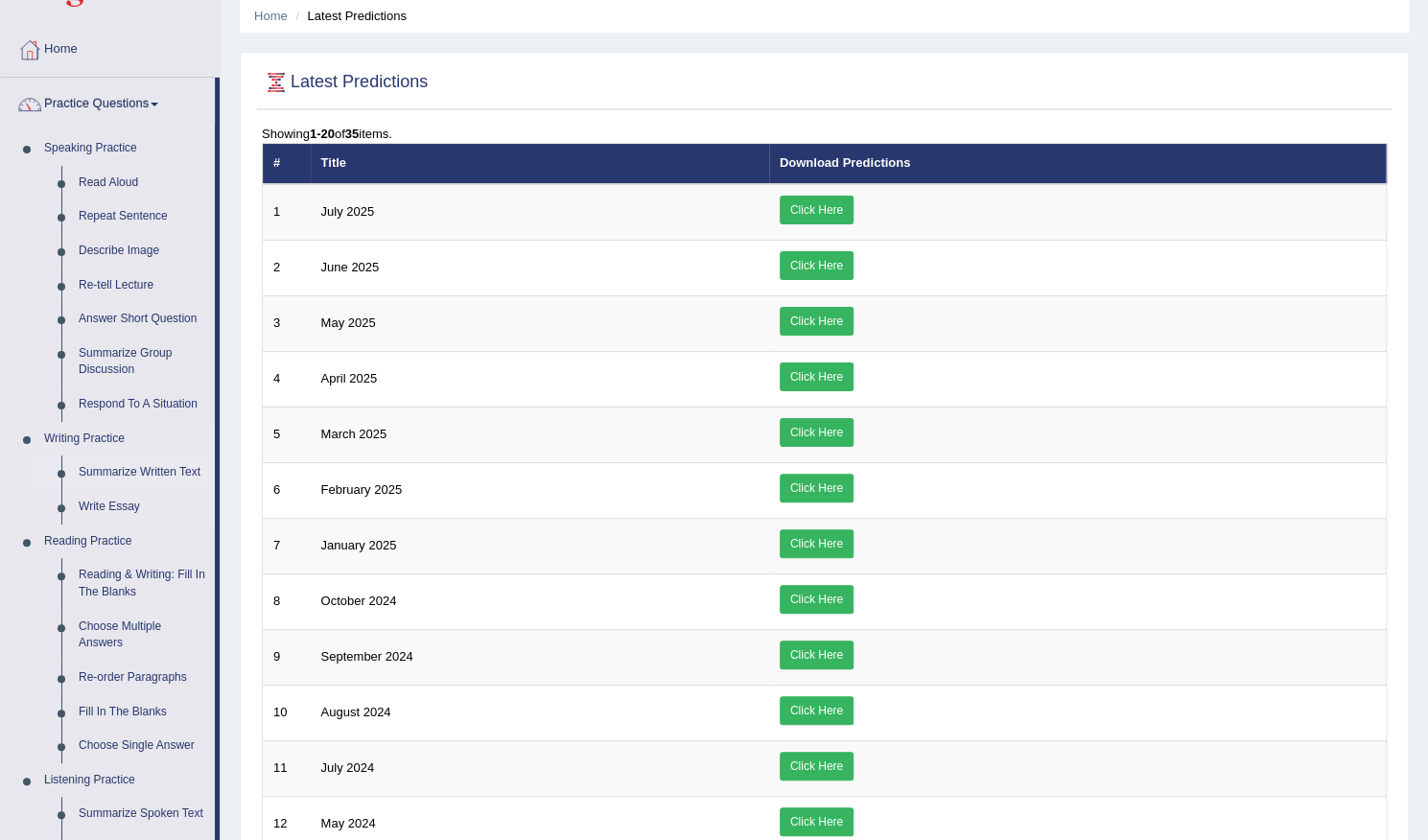 scroll, scrollTop: 74, scrollLeft: 0, axis: vertical 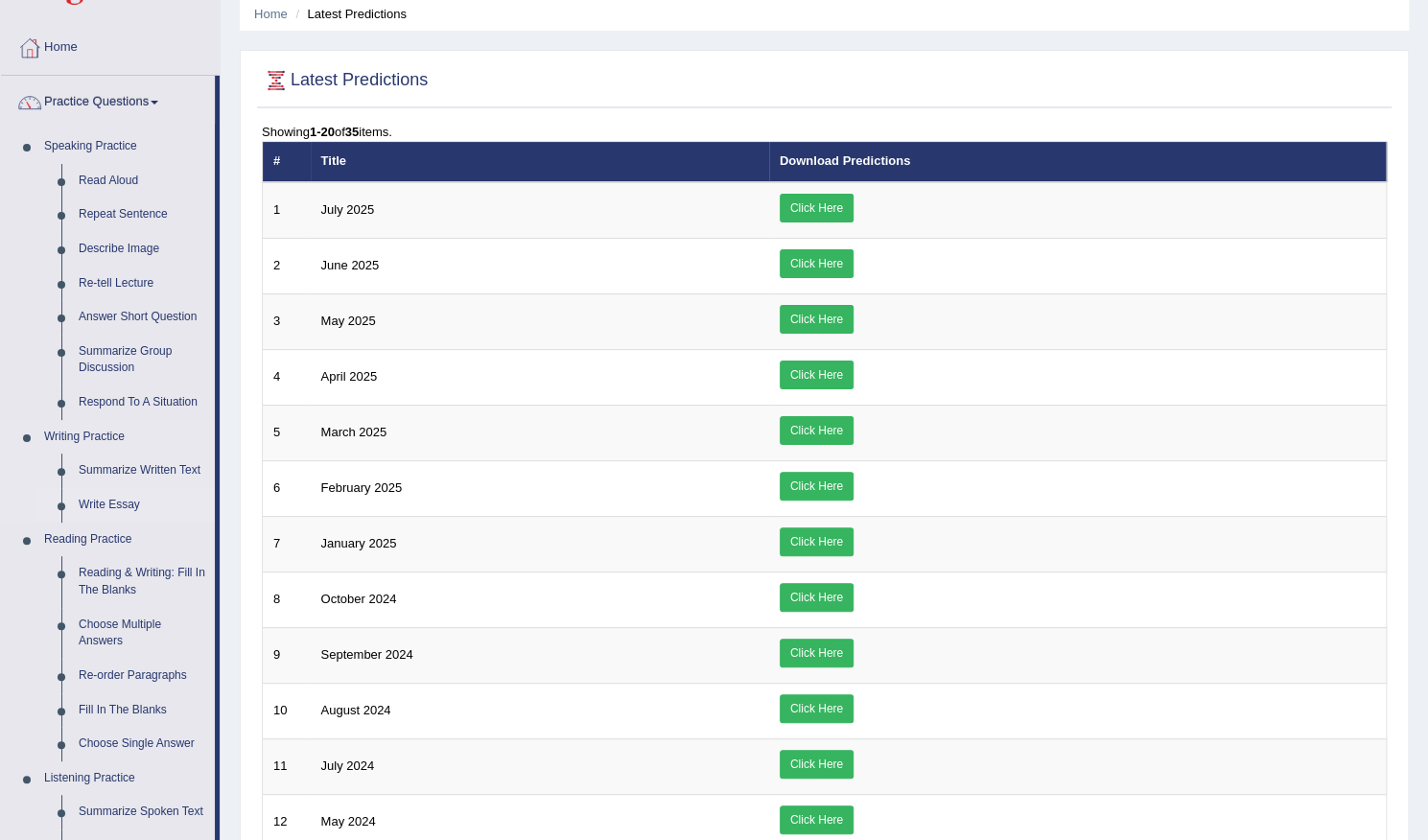 click on "Write Essay" at bounding box center [142, 505] 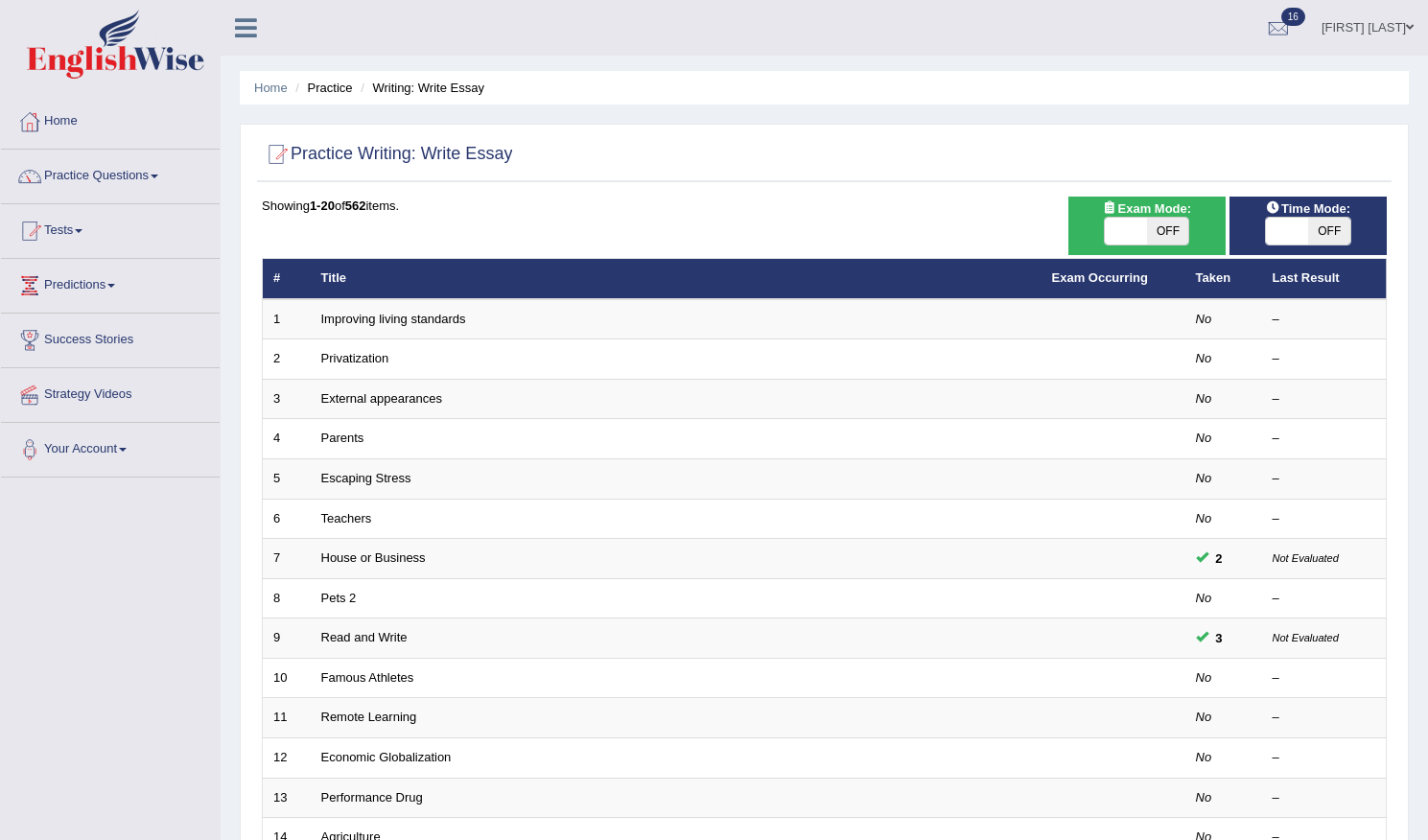 scroll, scrollTop: 325, scrollLeft: 0, axis: vertical 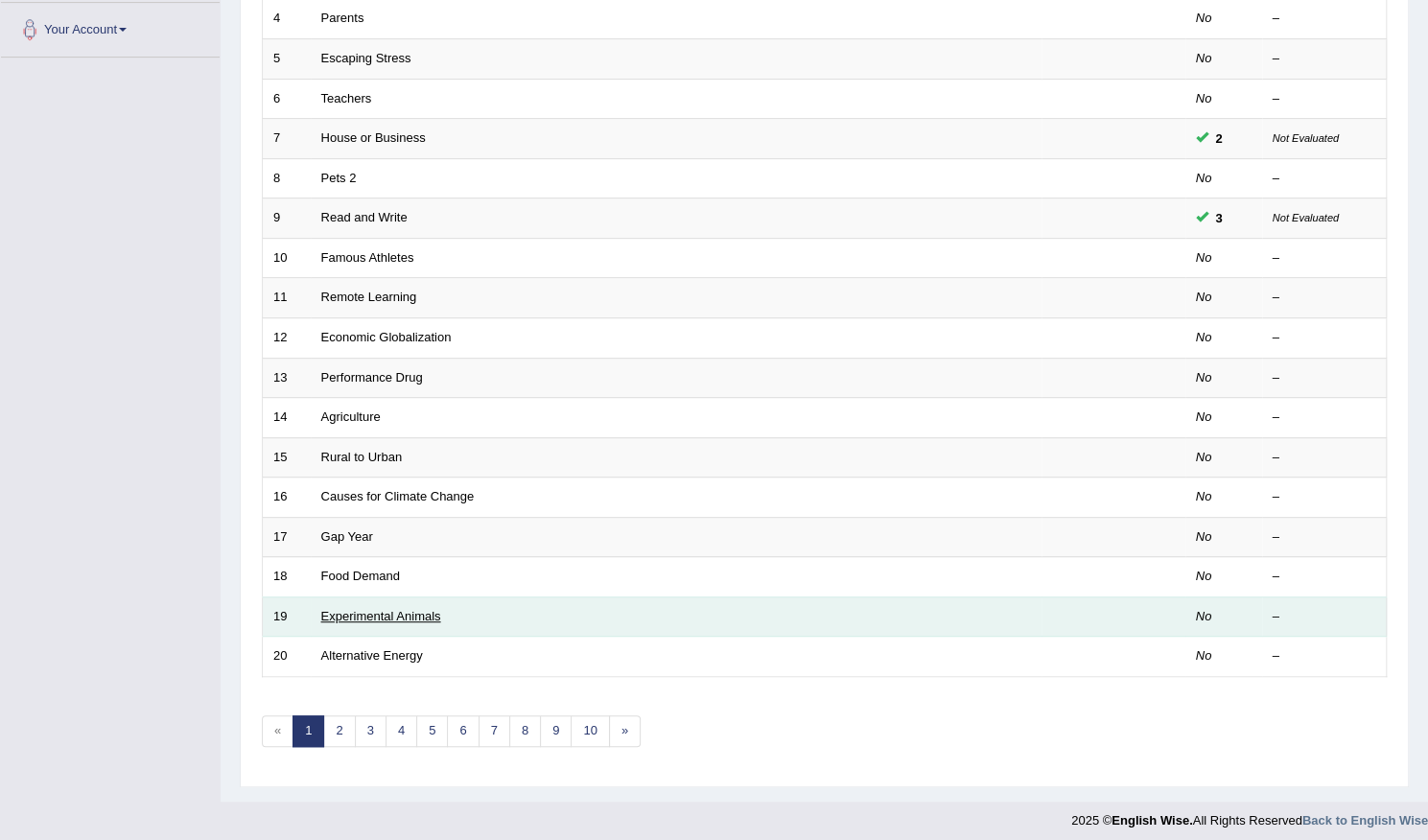 click on "Experimental Animals" at bounding box center (381, 616) 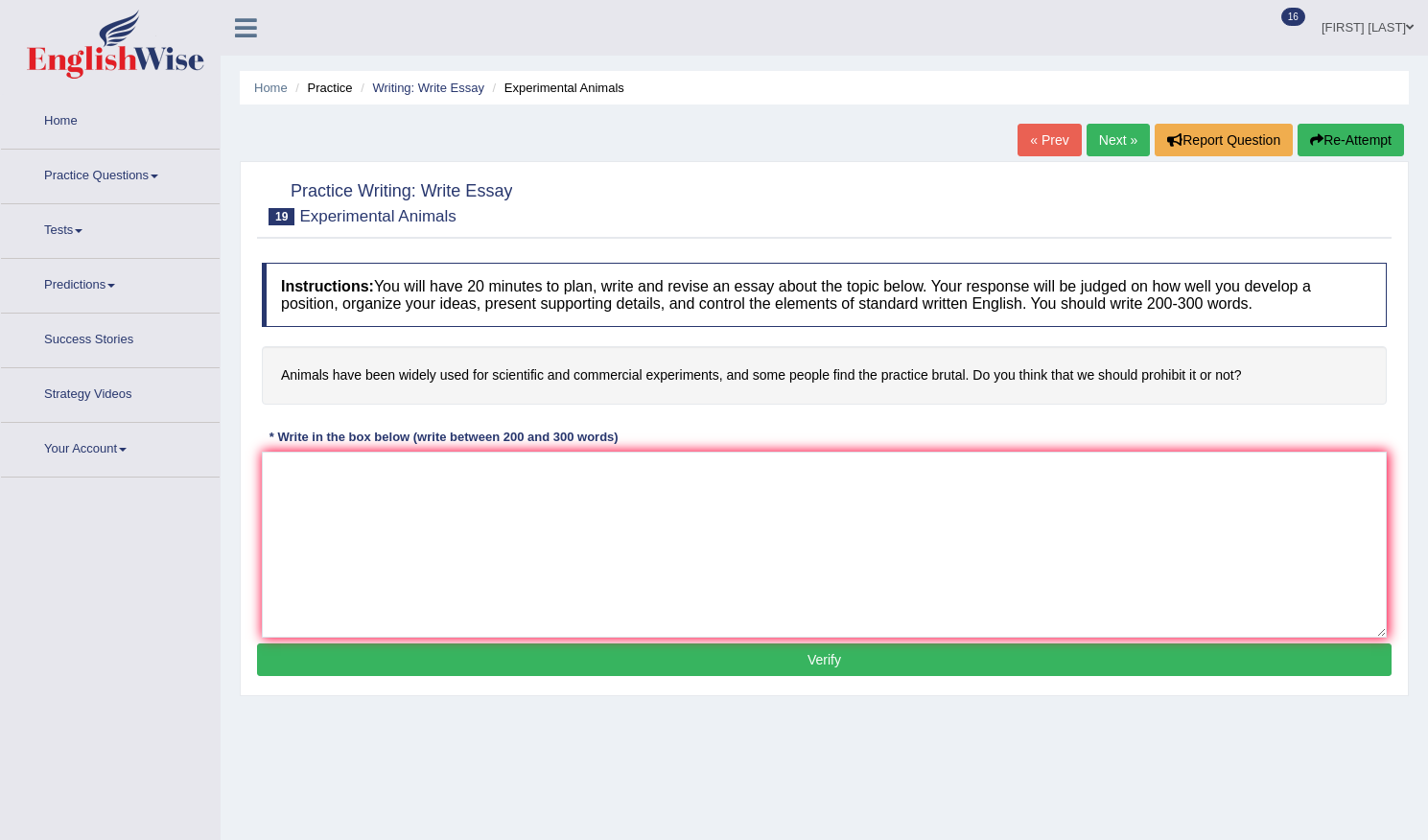 scroll, scrollTop: 0, scrollLeft: 0, axis: both 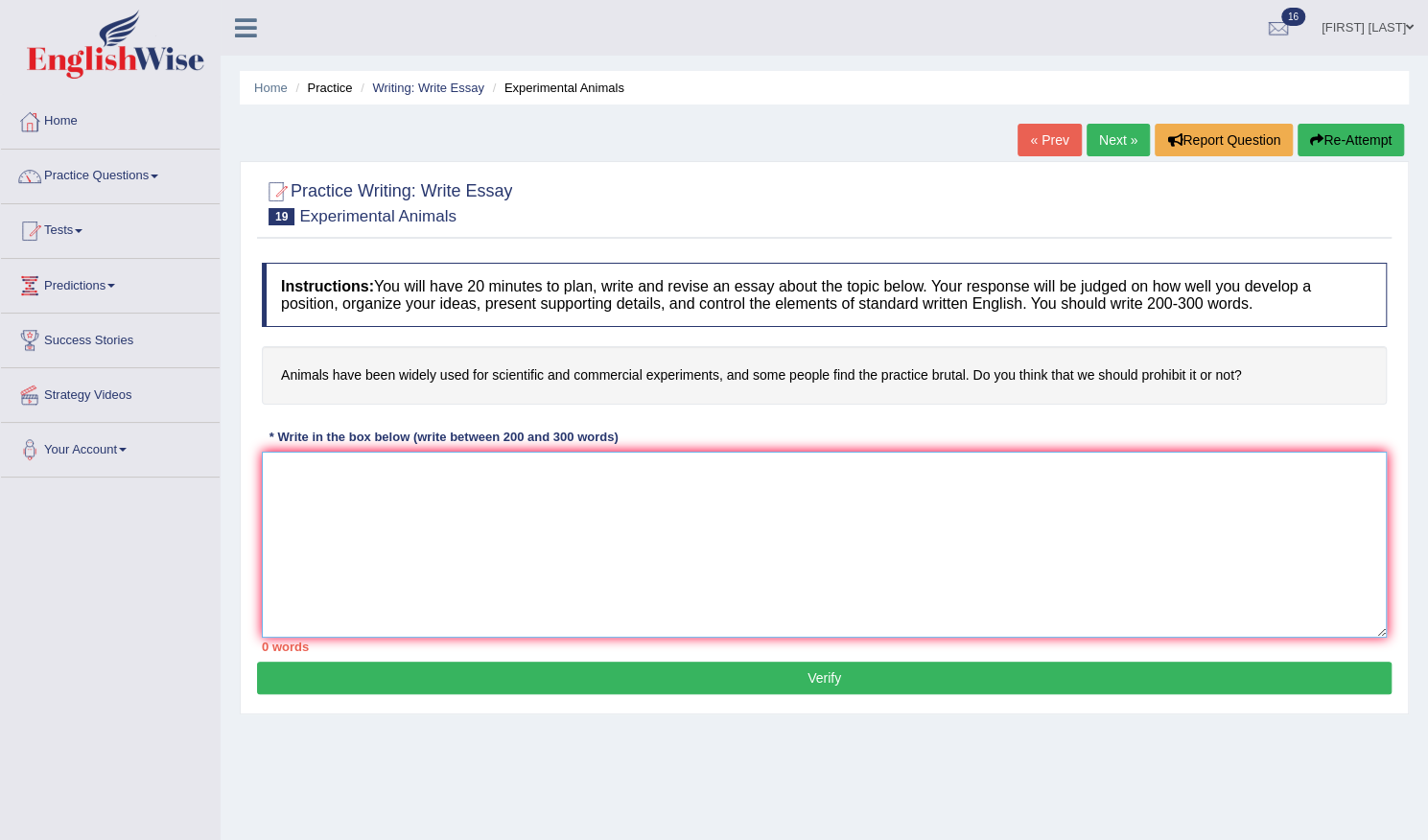 click at bounding box center [824, 545] 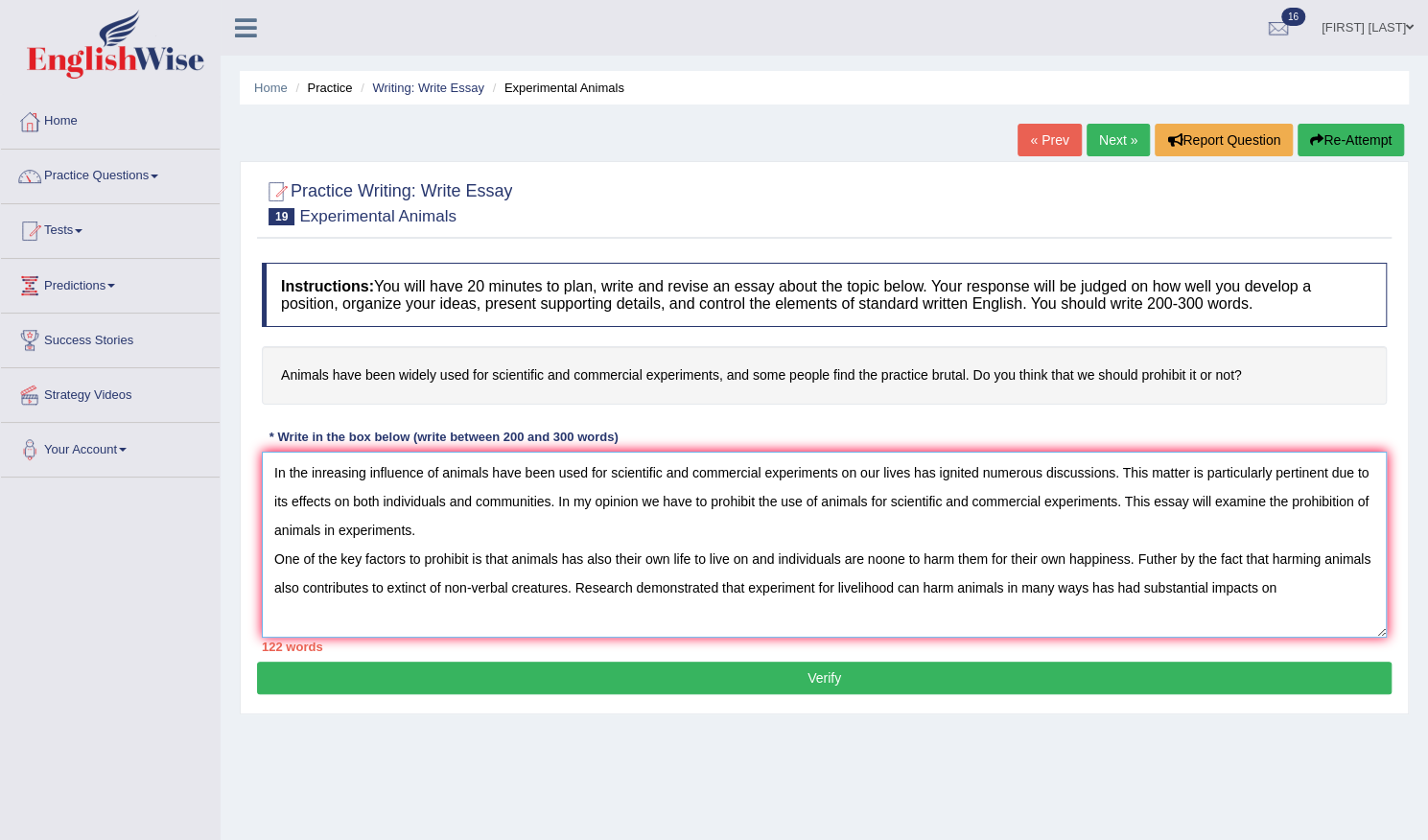 drag, startPoint x: 815, startPoint y: 584, endPoint x: 1089, endPoint y: 591, distance: 274.0894 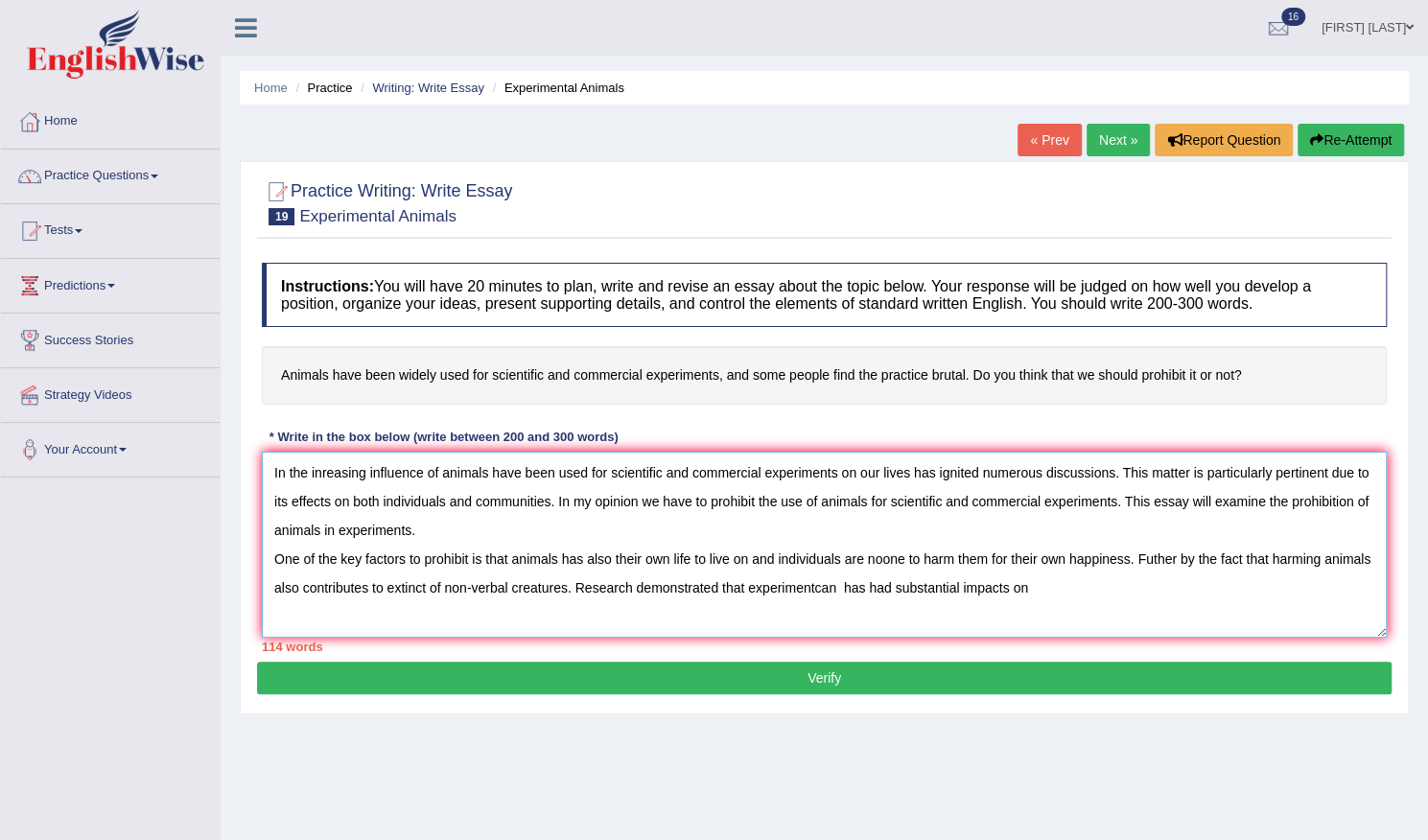 click on "In the inreasing influence of animals have been used for scientific and commercial experiments on our lives has ignited numerous discussions. This matter is particularly pertinent due to its effects on both individuals and communities. In my opinion we have to prohibit the use of animals for scientific and commercial experiments. This essay will examine the prohibition of animals in experiments.
One of the key factors to prohibit is that animals has also their own life to live on and individuals are noone to harm them for their own happiness. Futher by the fact that harming animals also contributes to extinct of non-verbal creatures. Research demonstrated that experimentcan  has had substantial impacts on" at bounding box center (824, 545) 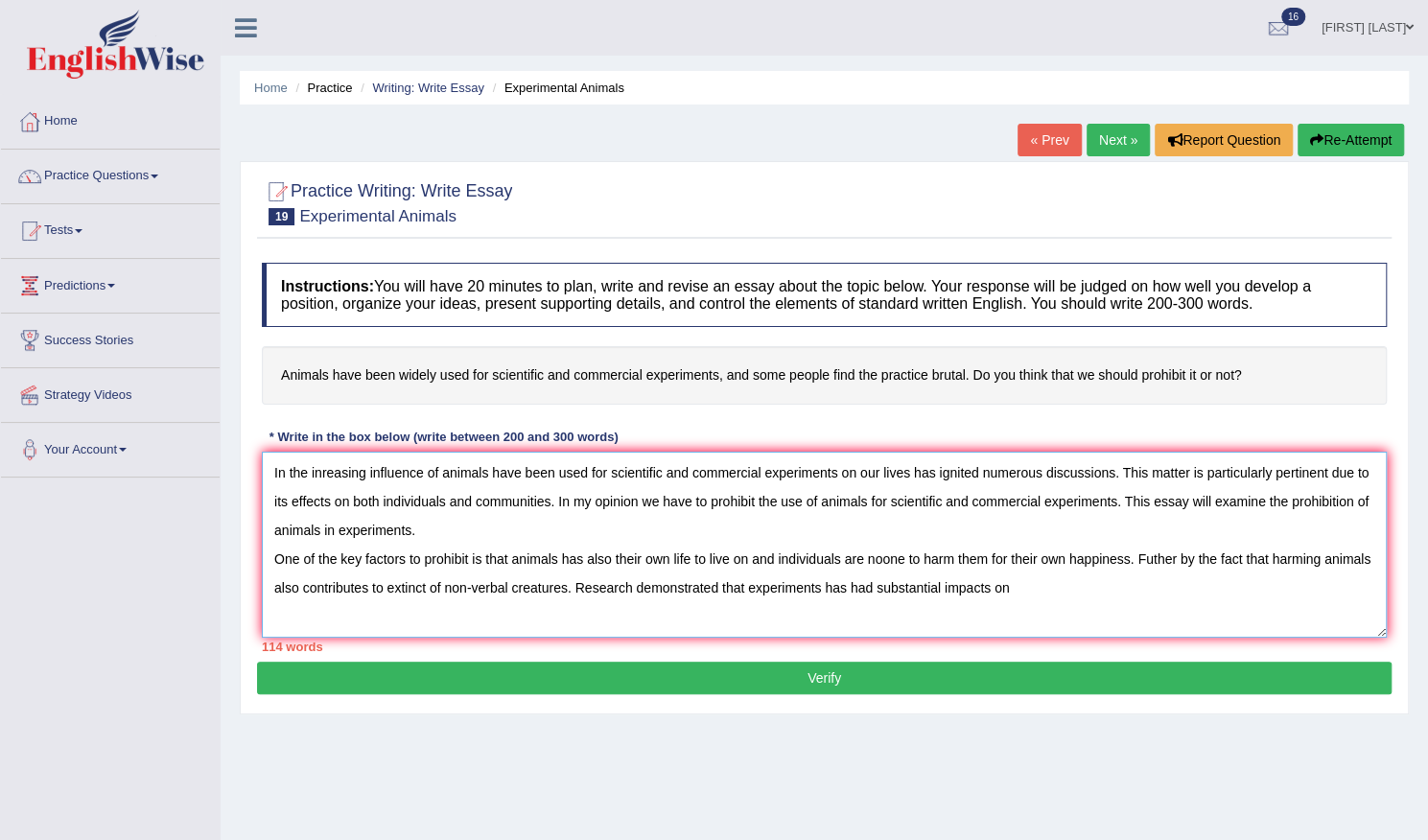 click on "In the inreasing influence of animals have been used for scientific and commercial experiments on our lives has ignited numerous discussions. This matter is particularly pertinent due to its effects on both individuals and communities. In my opinion we have to prohibit the use of animals for scientific and commercial experiments. This essay will examine the prohibition of animals in experiments.
One of the key factors to prohibit is that animals has also their own life to live on and individuals are noone to harm them for their own happiness. Futher by the fact that harming animals also contributes to extinct of non-verbal creatures. Research demonstrated that experiments has had substantial impacts on" at bounding box center [824, 545] 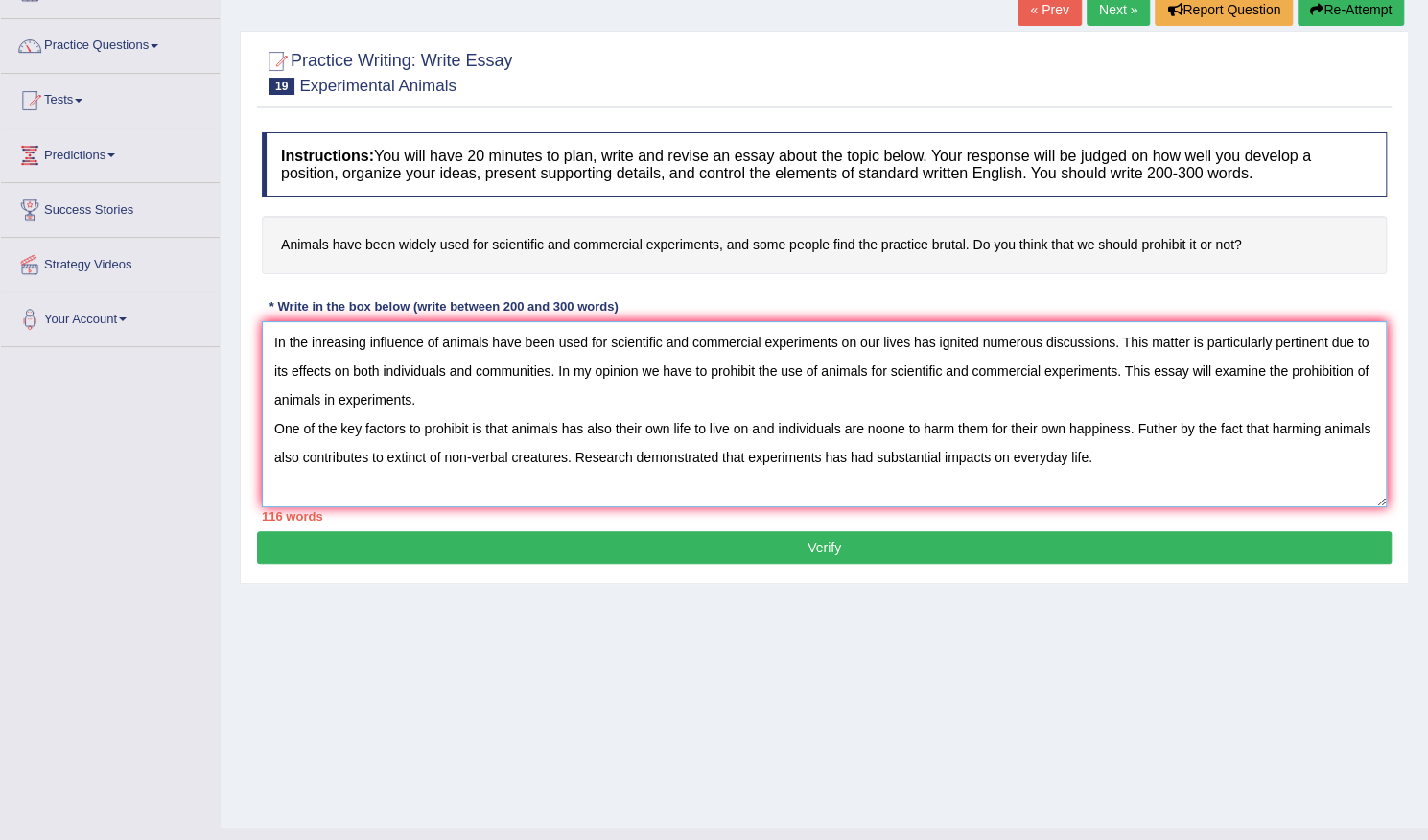 scroll, scrollTop: 0, scrollLeft: 0, axis: both 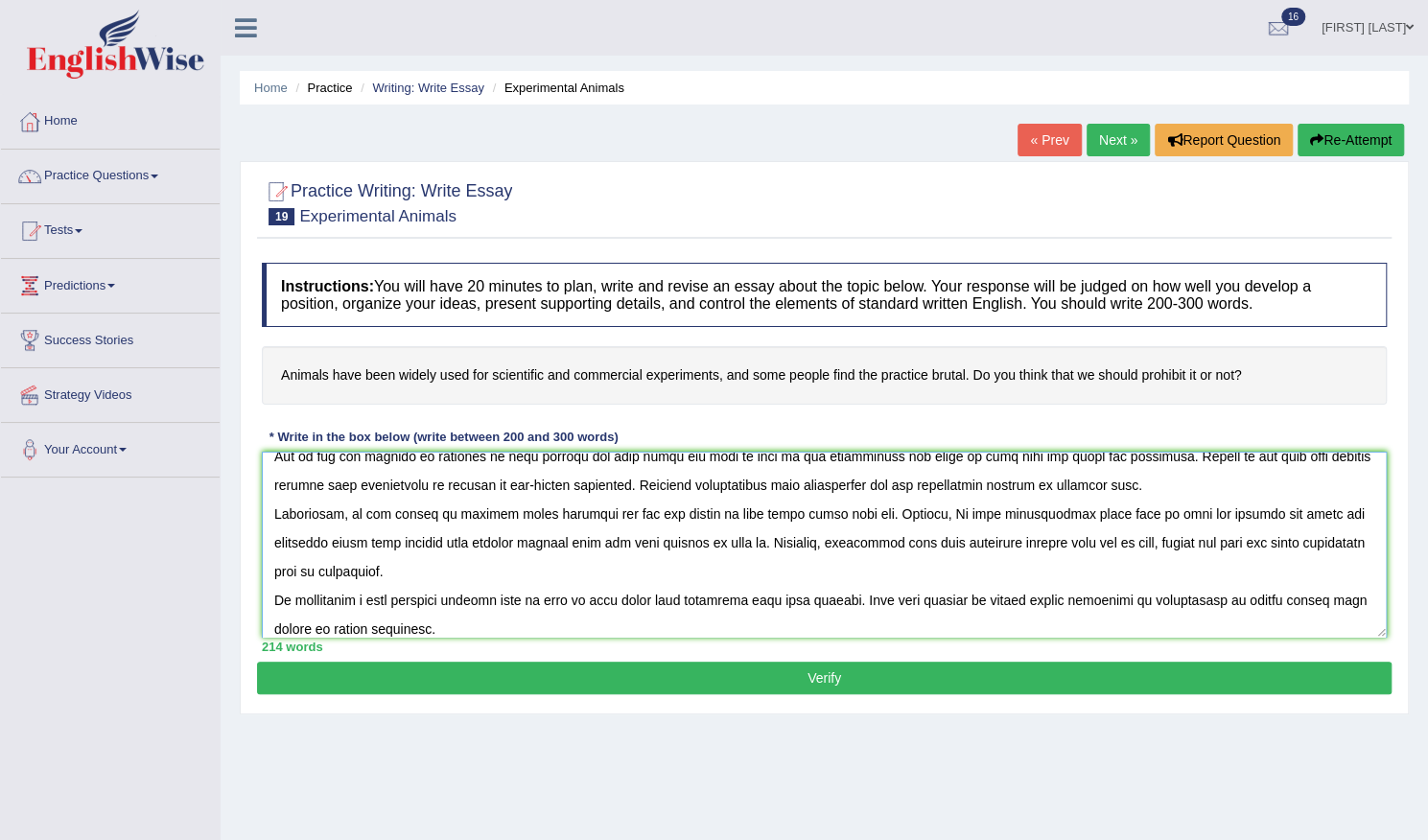 type on "In the inreasing influence of animals have been used for scientific and commercial experiments on our lives has ignited numerous discussions. This matter is particularly pertinent due to its effects on both individuals and communities. In my opinion we have to prohibit the use of animals for scientific and commercial experiments. This essay will examine the prohibition of animals in experiments.
One of the key factors to prohibit is that animals has also their own life to live on and individuals are noone to harm them for their own happiness. Futher by the fact that harming animals also contributes to extinct of non-verbal creatures. Research demonstrated that experiments has had substantial impacts on everyday life.
Futhermore, we are living in society where everyone has its own rights to live their lives with joy. Whereas, In this overwhelming world some of them use animals for their own happiness while some believe that harming animals does not help society to grow up. Moreover, protecting them from dif..." 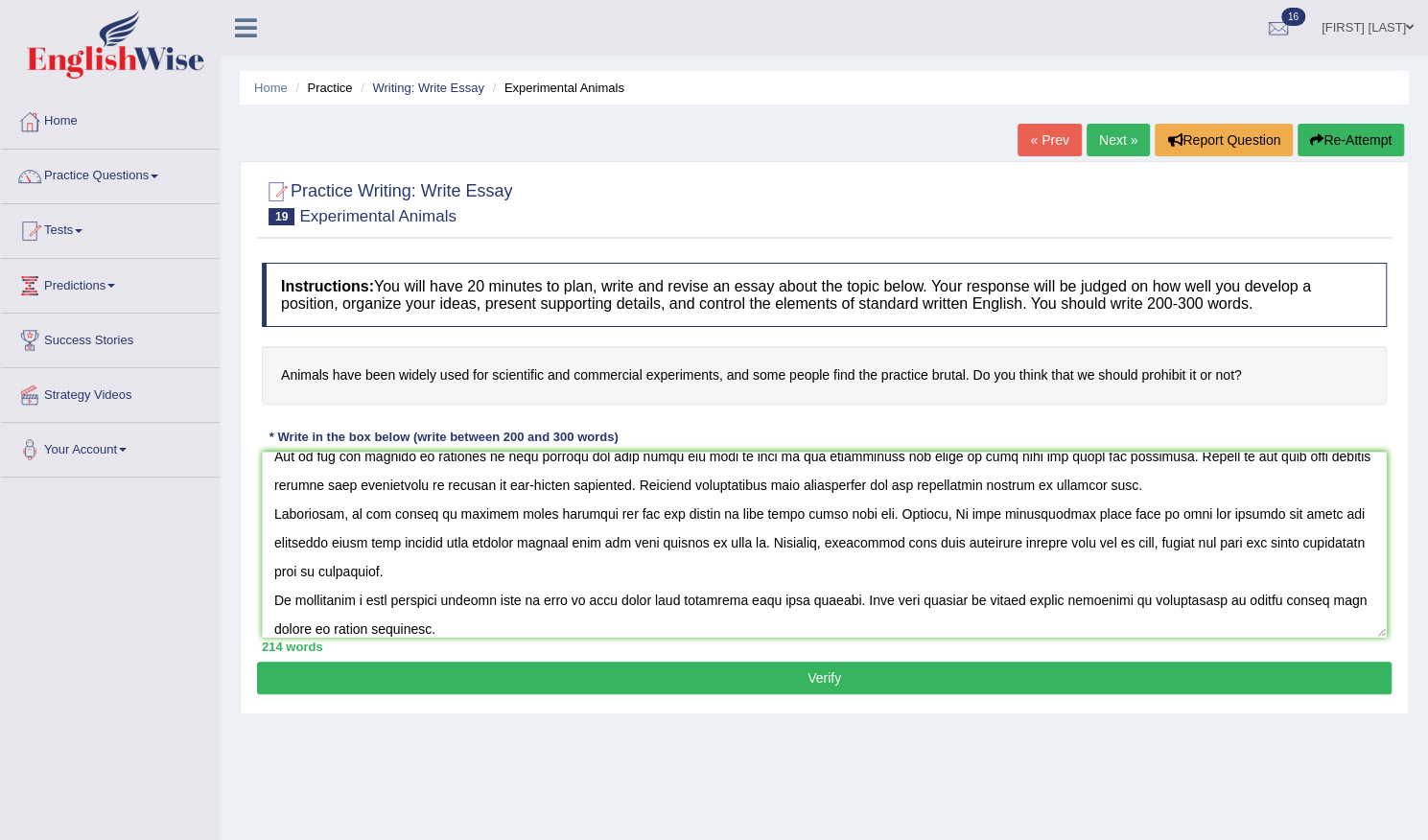 click on "Verify" at bounding box center (824, 678) 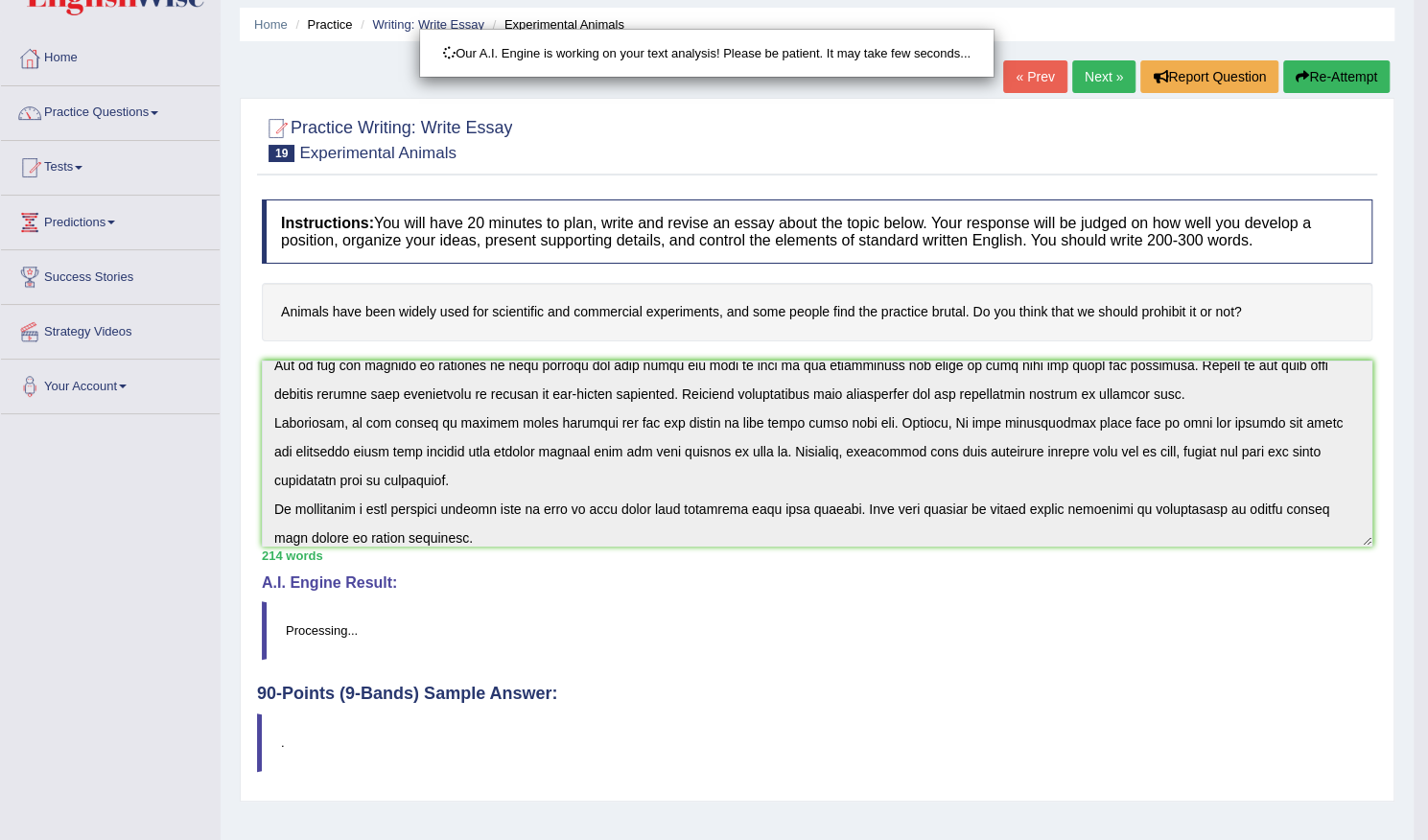 scroll, scrollTop: 165, scrollLeft: 0, axis: vertical 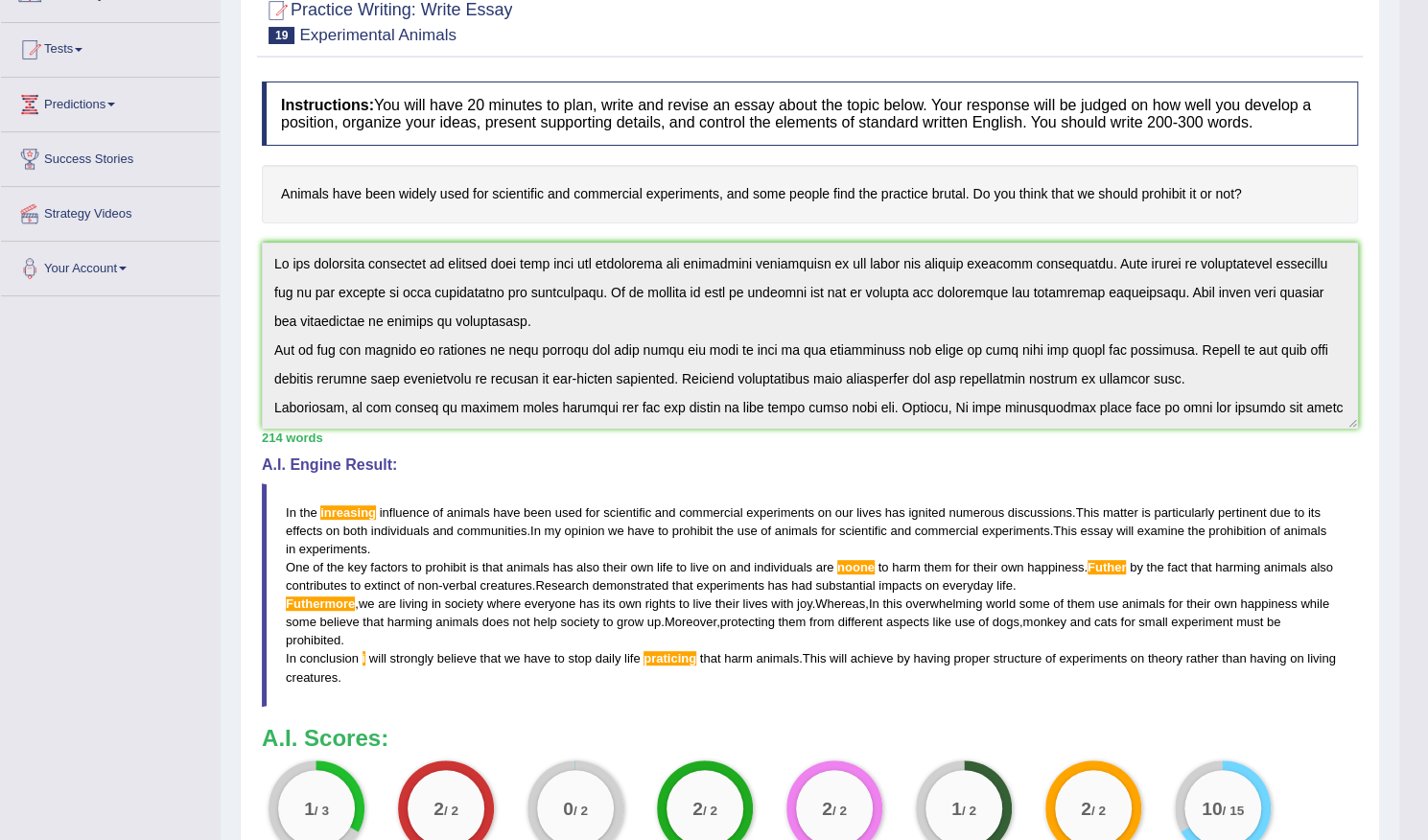 drag, startPoint x: 284, startPoint y: 504, endPoint x: 392, endPoint y: 686, distance: 211.63176 